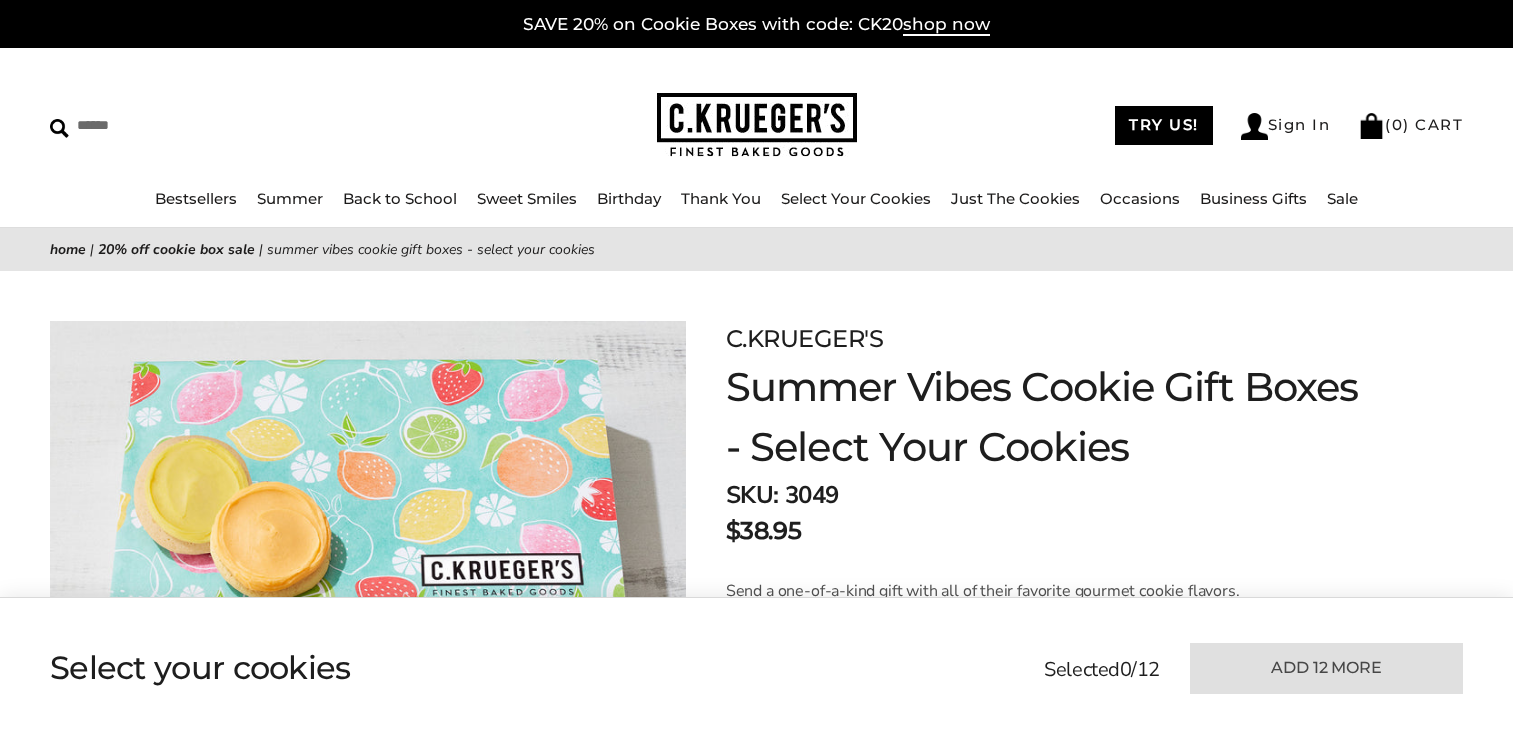 scroll, scrollTop: 0, scrollLeft: 0, axis: both 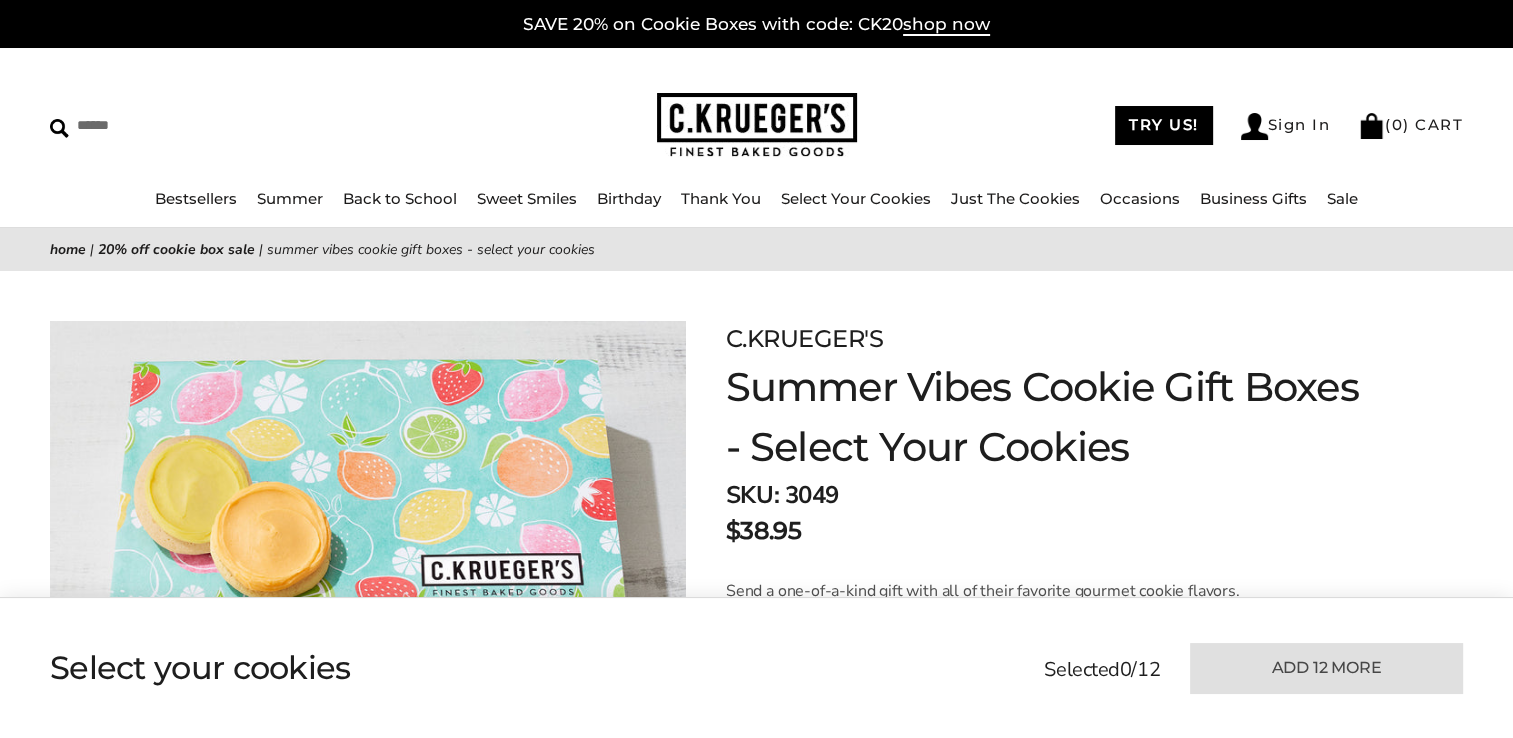 click on "SKU:
3049" at bounding box center [1047, 495] 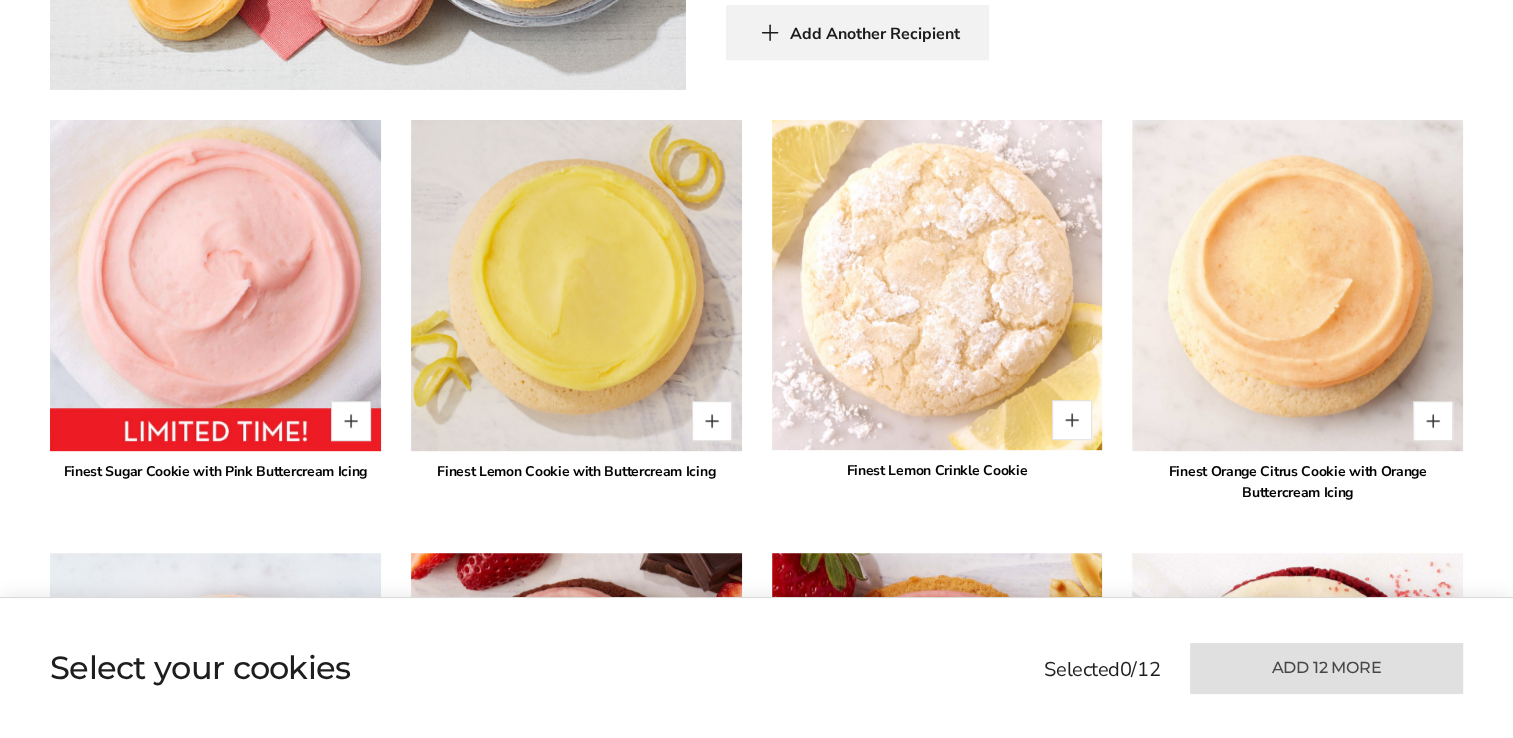 scroll, scrollTop: 1300, scrollLeft: 0, axis: vertical 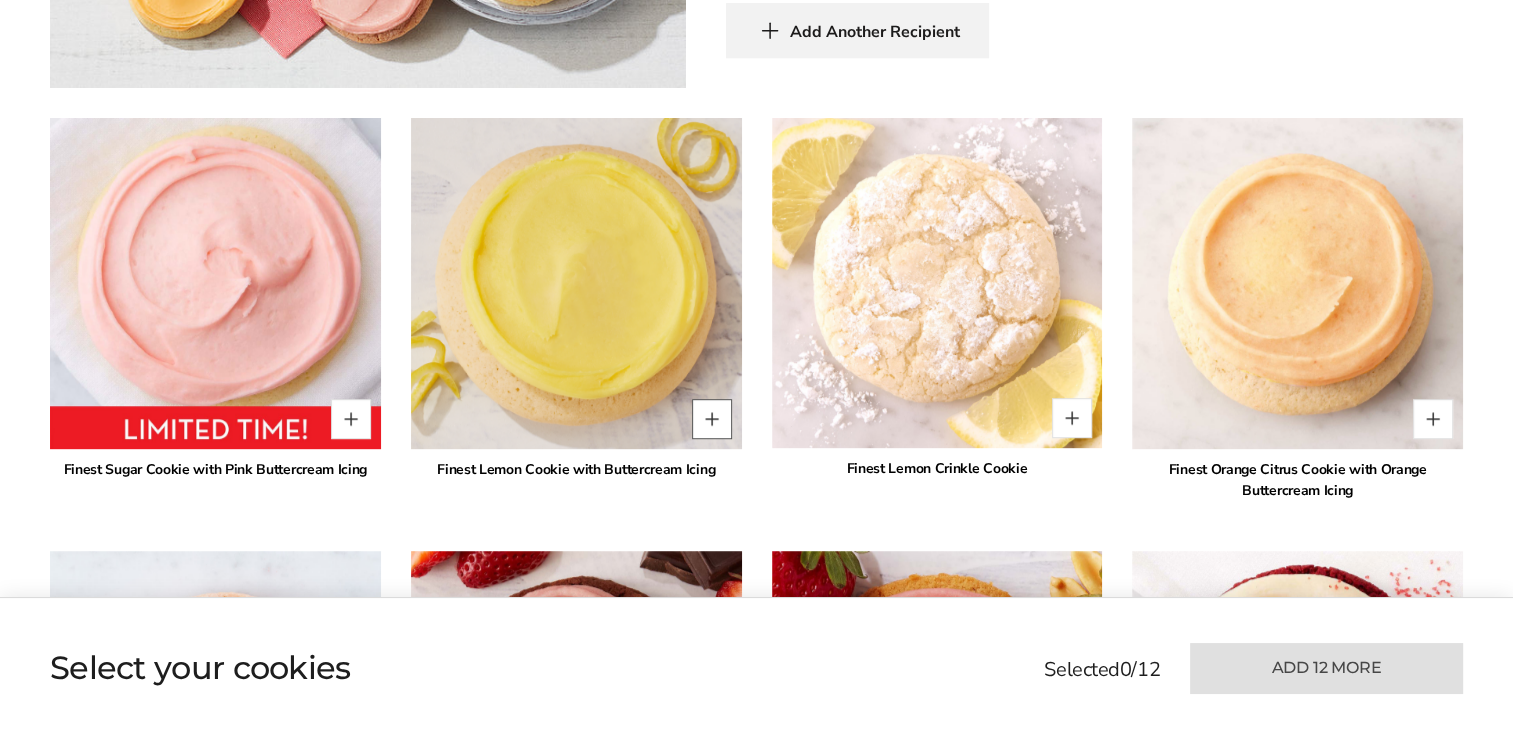 click at bounding box center (712, 419) 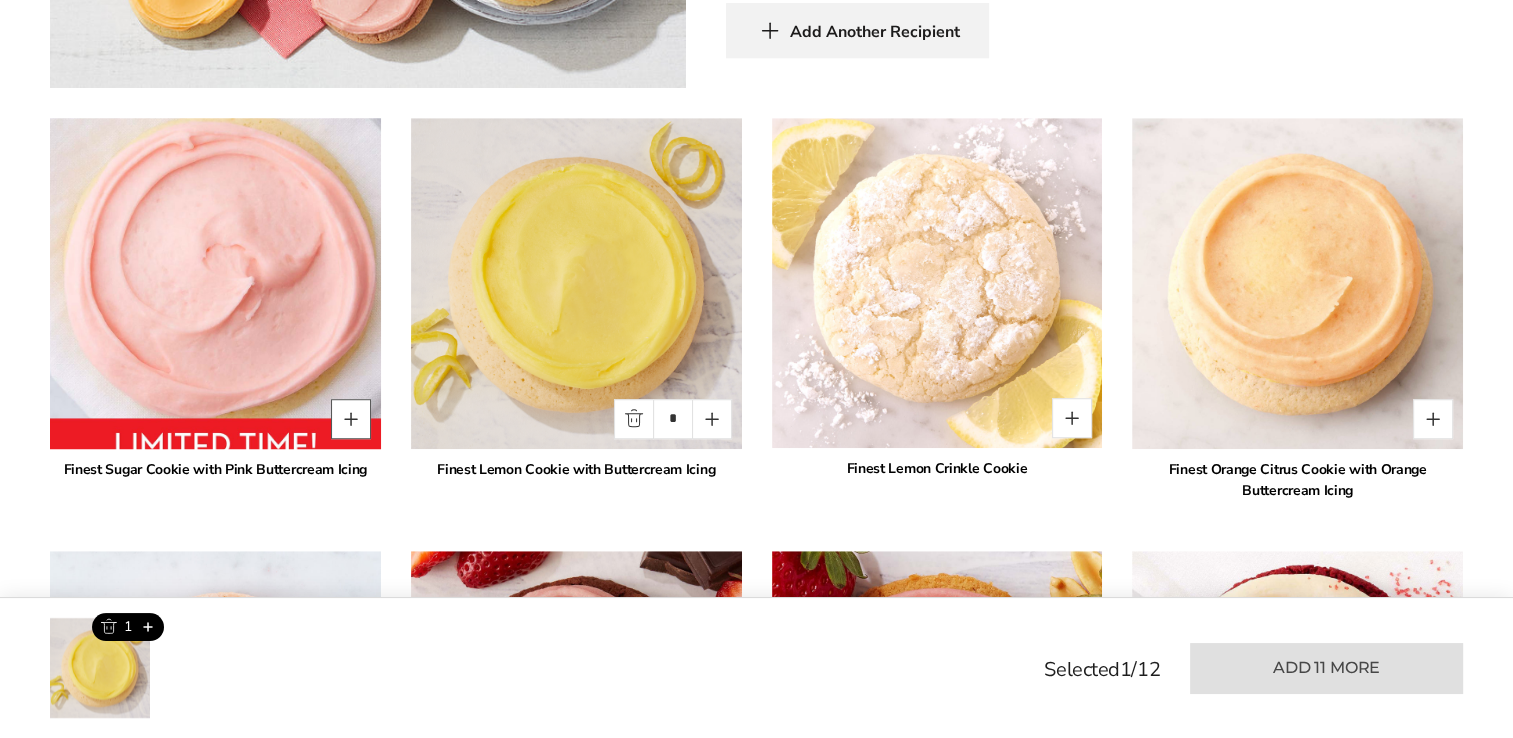 click at bounding box center [351, 419] 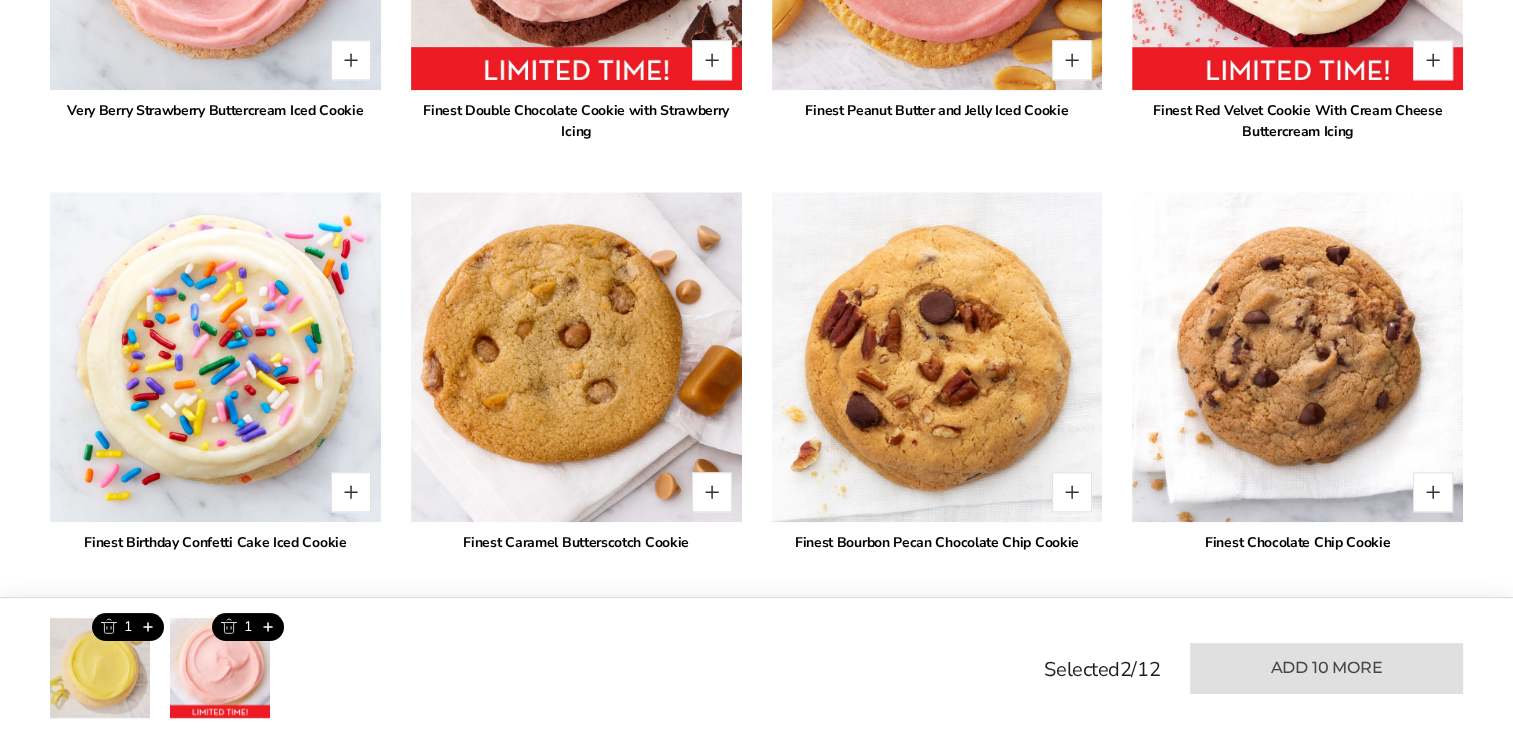 scroll, scrollTop: 2200, scrollLeft: 0, axis: vertical 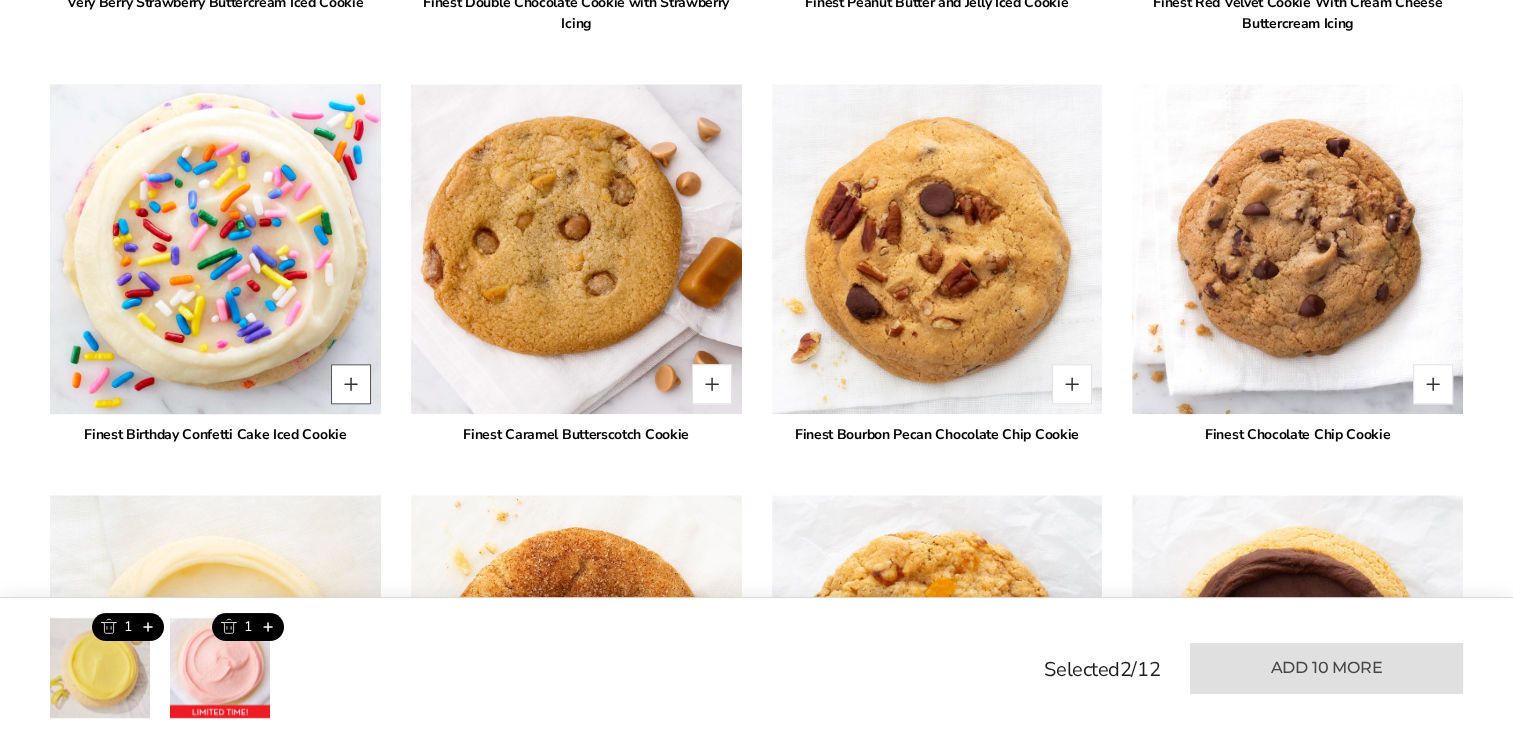 click at bounding box center [351, 384] 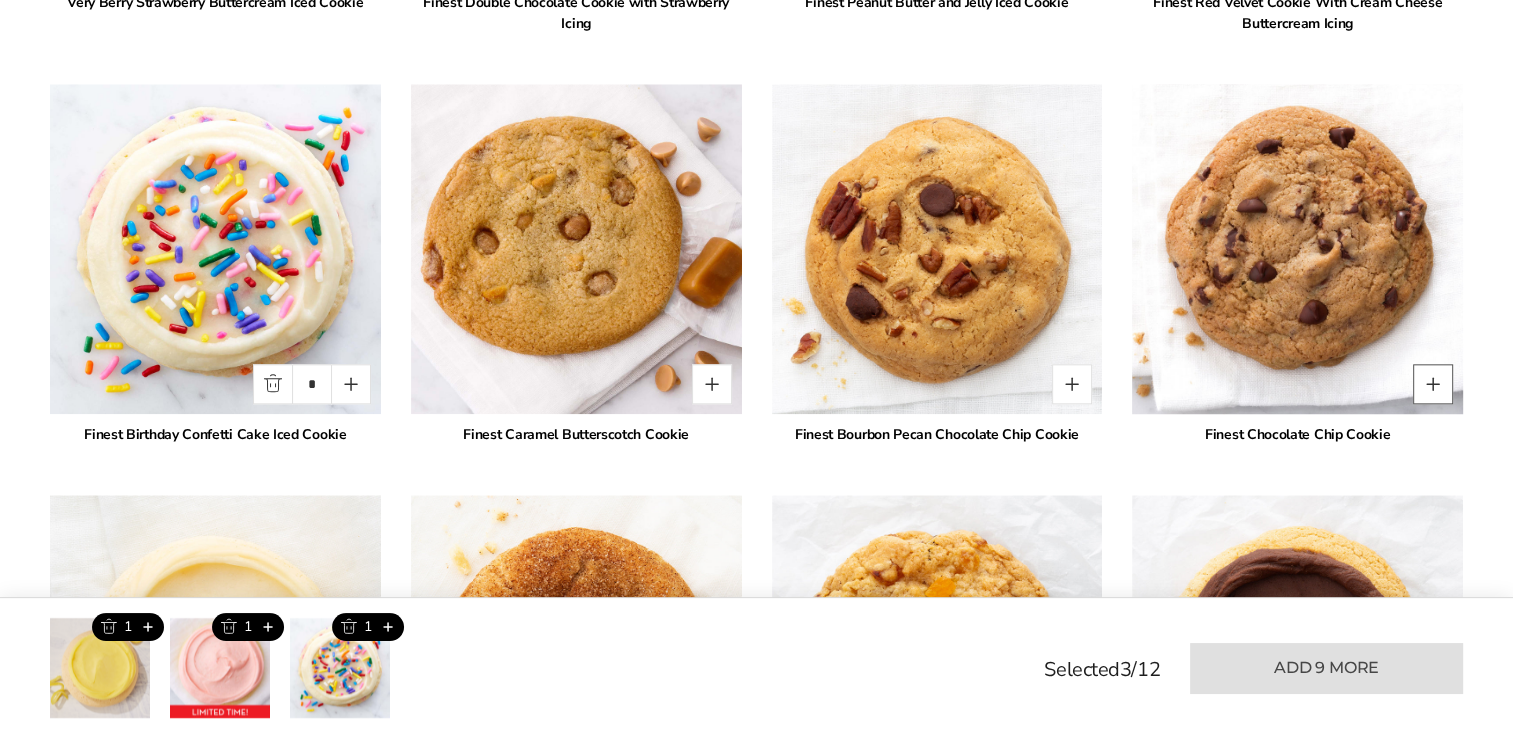 click at bounding box center [1433, 384] 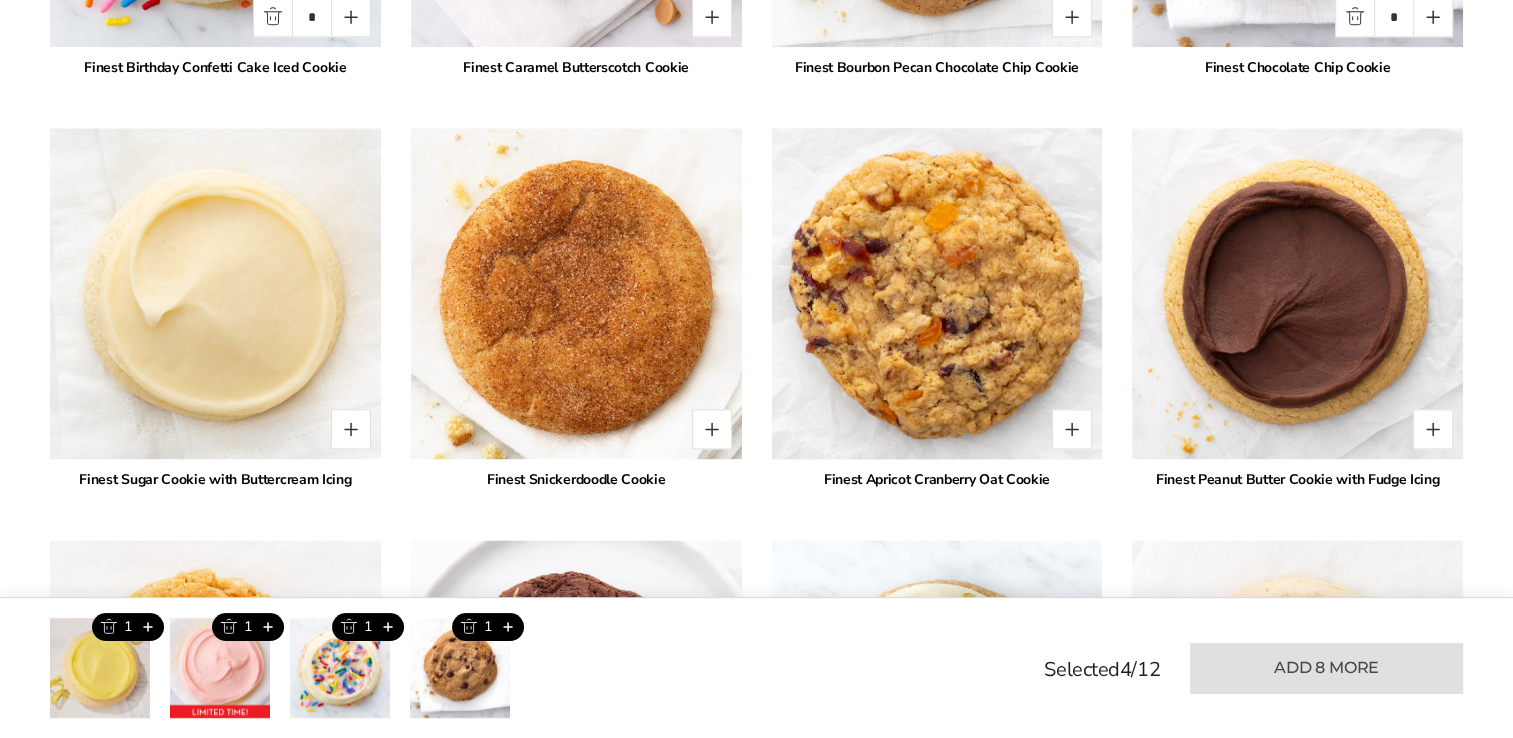 scroll, scrollTop: 2600, scrollLeft: 0, axis: vertical 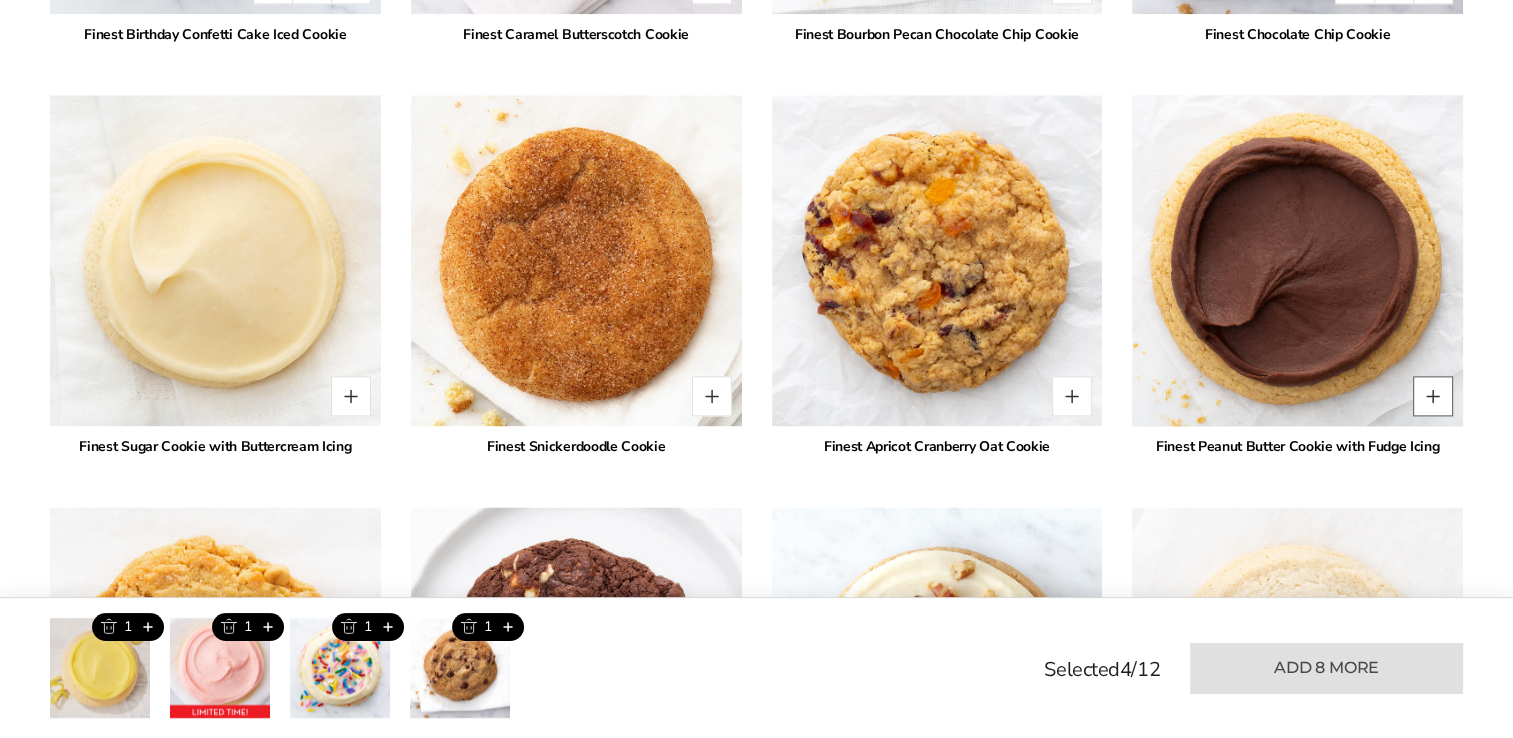 click at bounding box center (1433, 396) 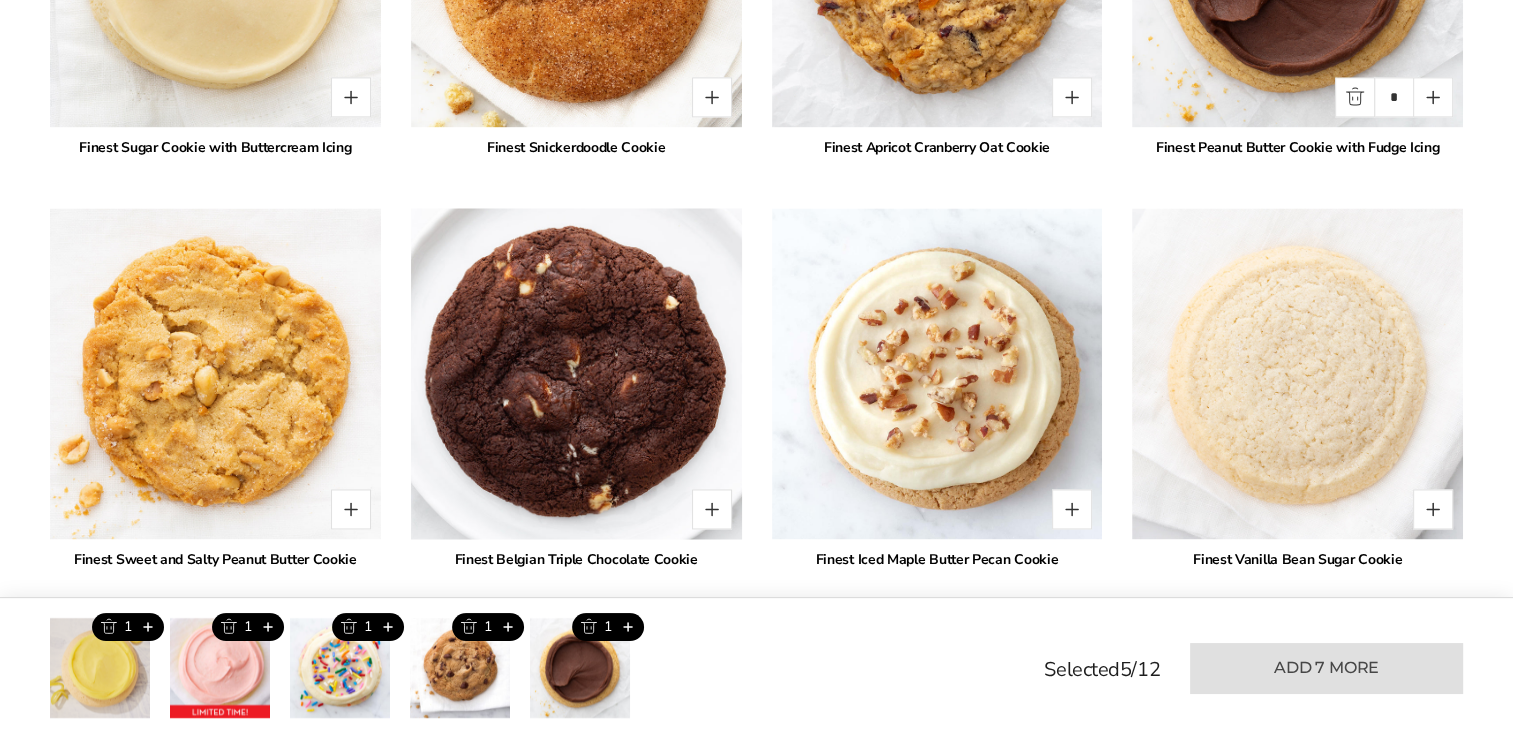 scroll, scrollTop: 2900, scrollLeft: 0, axis: vertical 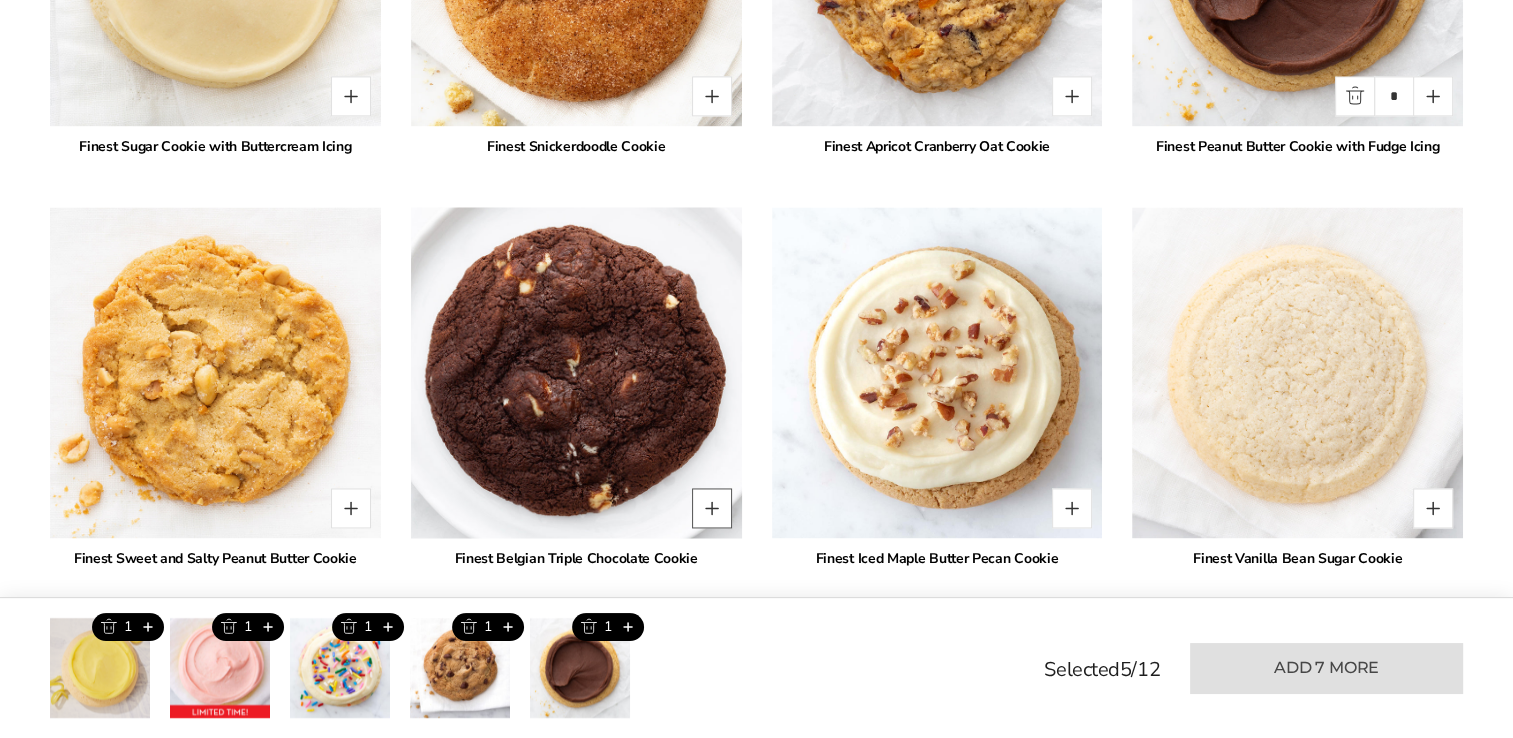 click at bounding box center [712, 508] 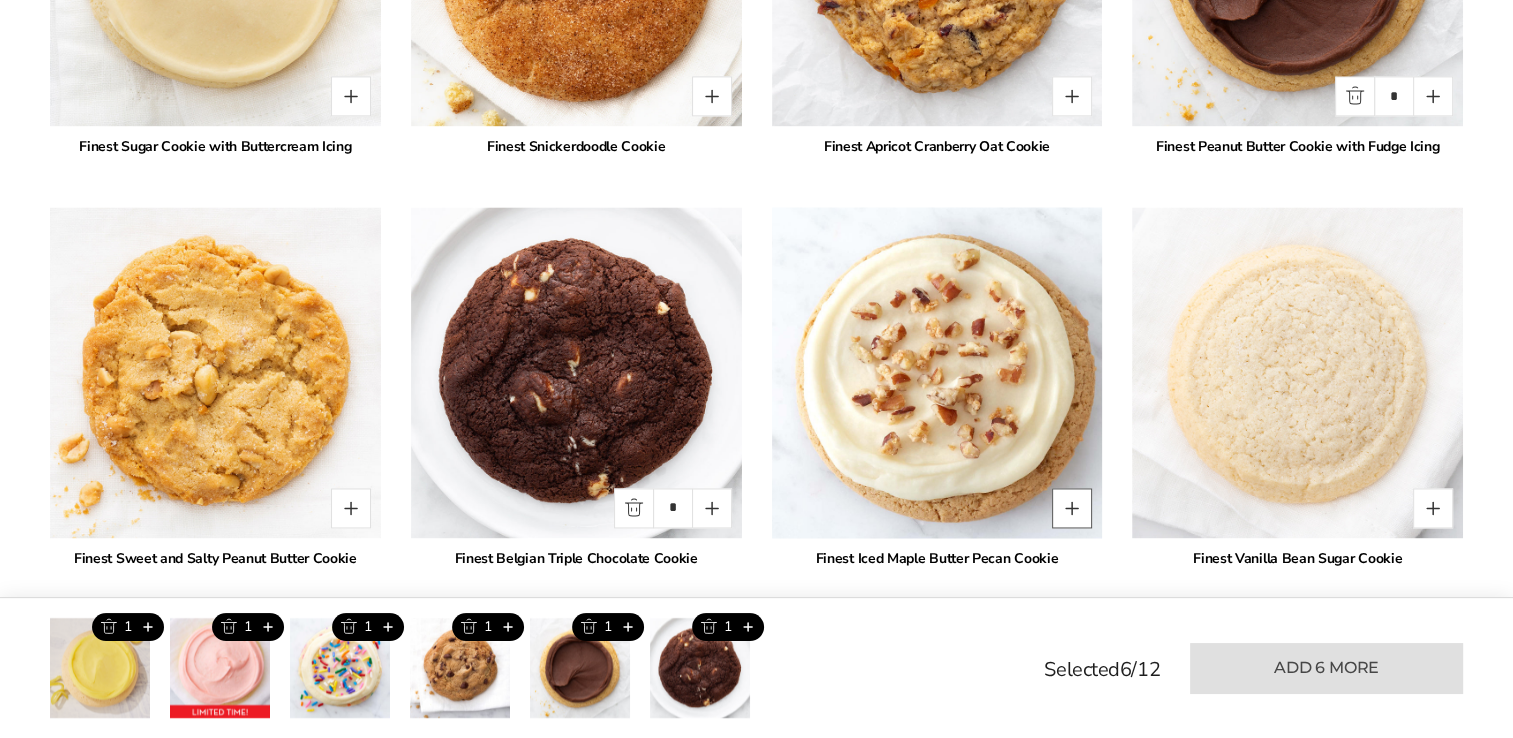 click at bounding box center [1072, 508] 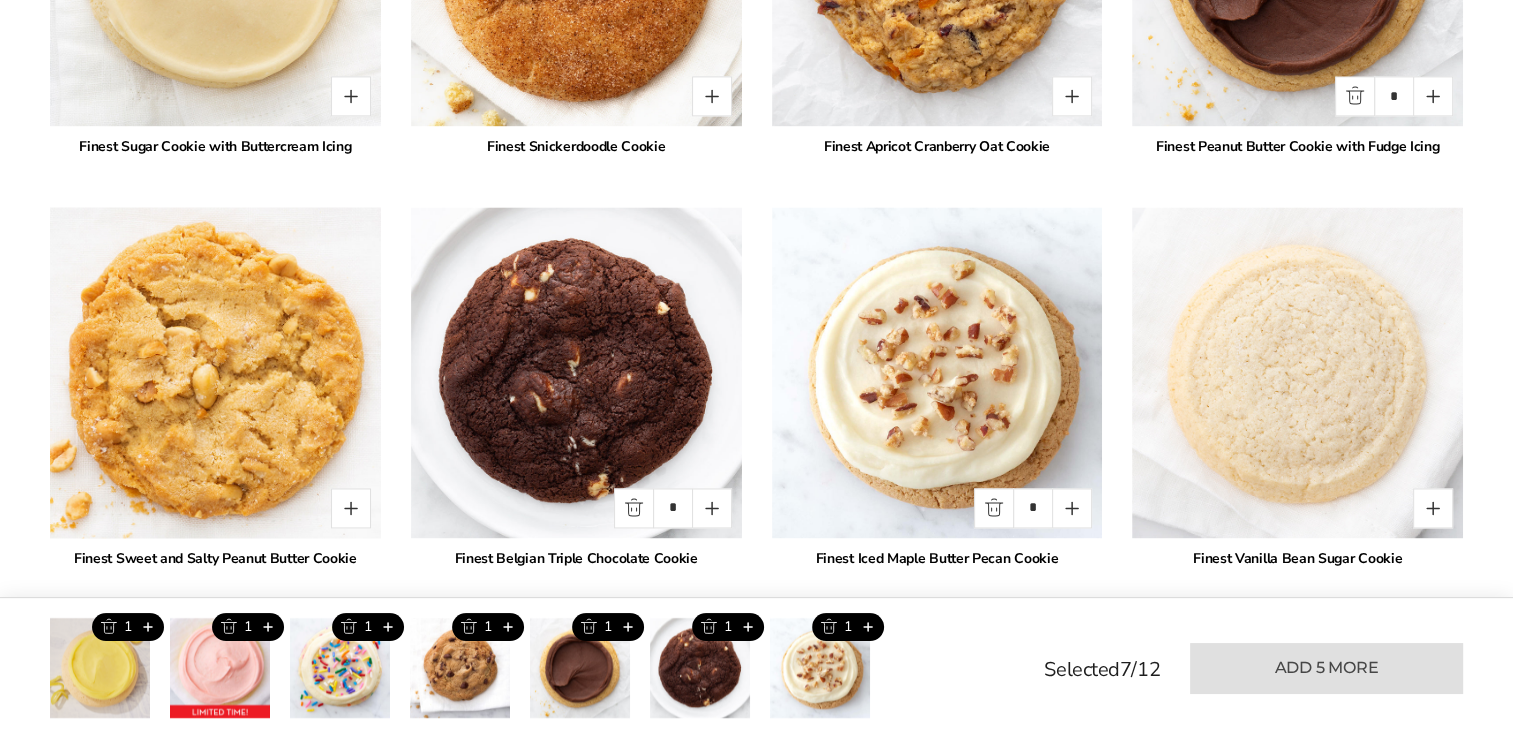 click at bounding box center [215, 373] 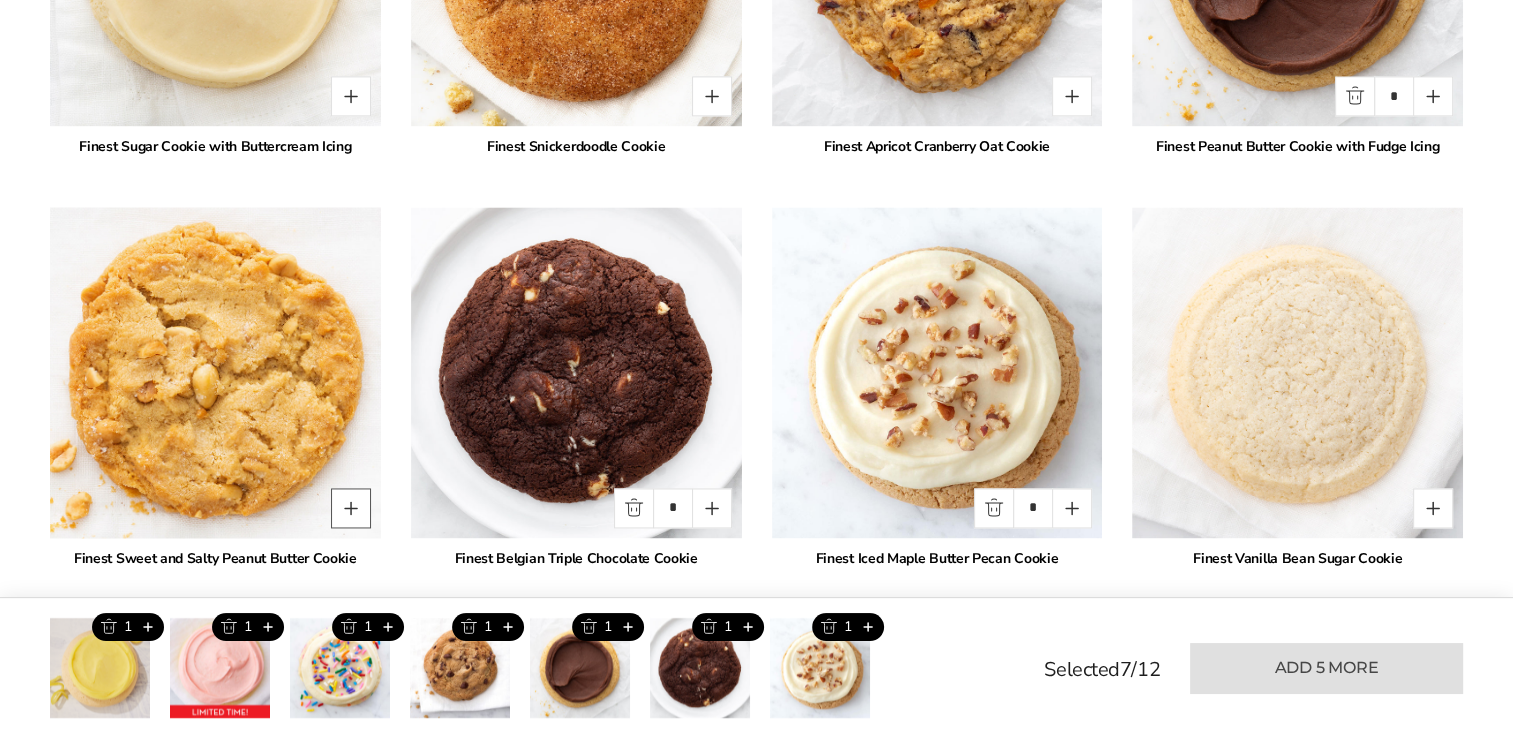 click at bounding box center [351, 508] 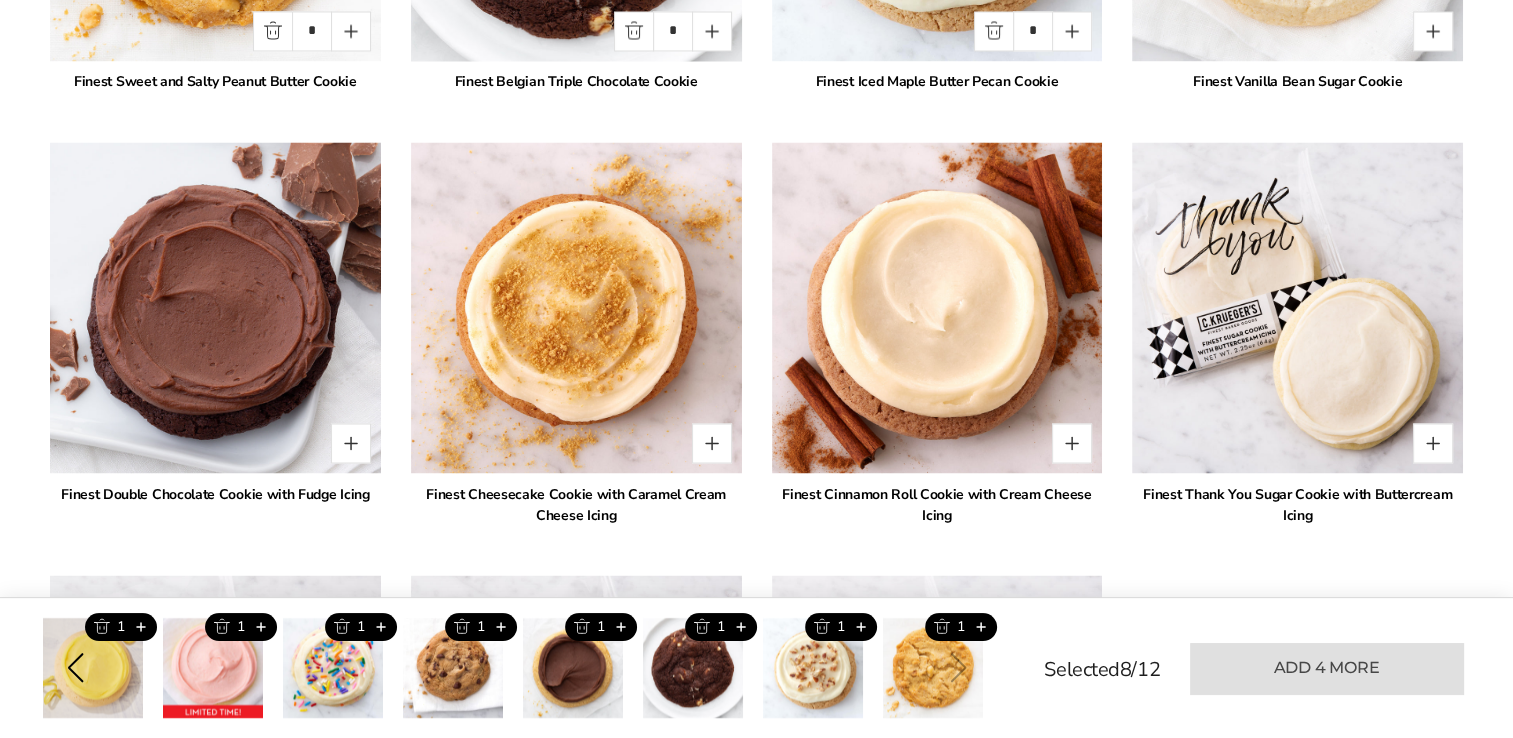 scroll, scrollTop: 3400, scrollLeft: 0, axis: vertical 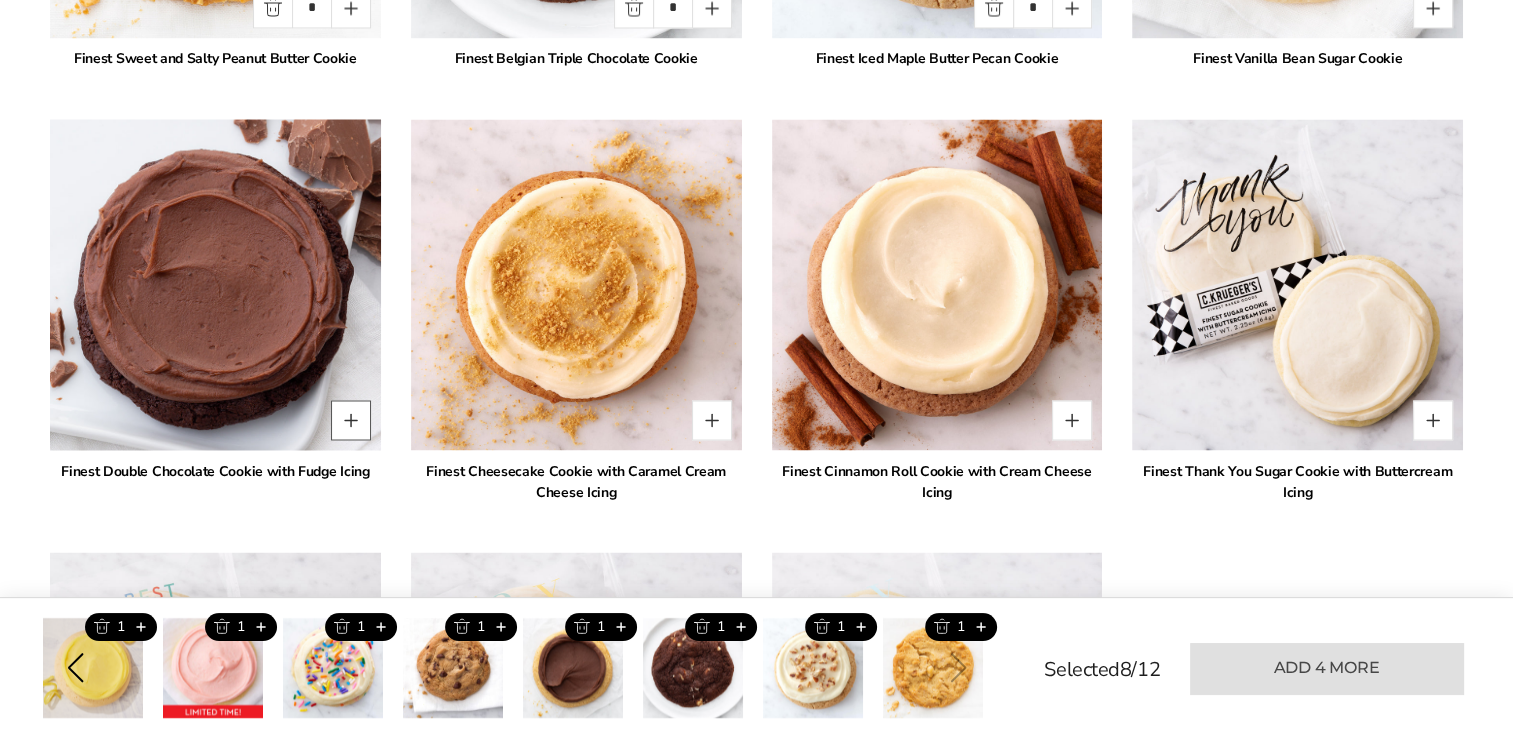 click at bounding box center (351, 420) 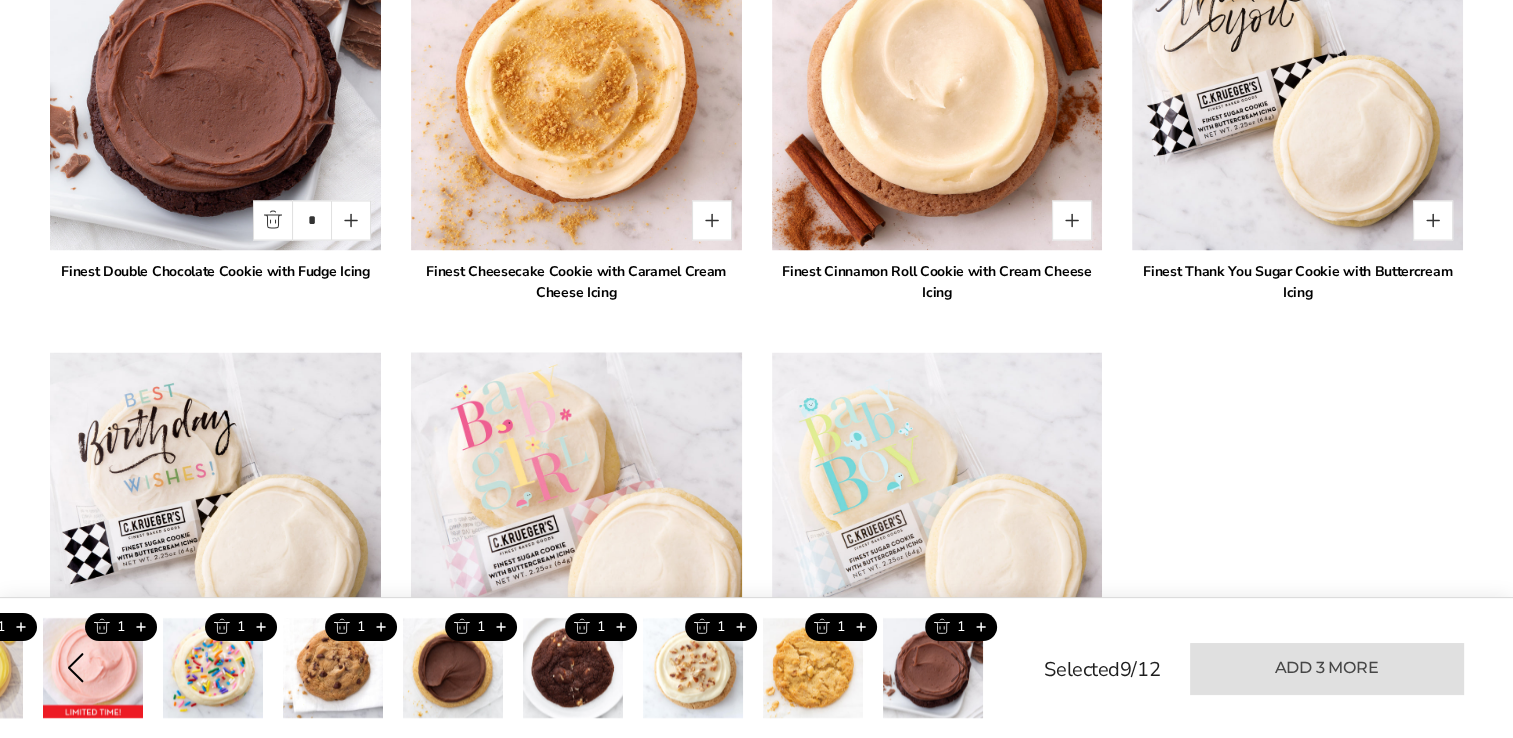 scroll, scrollTop: 3500, scrollLeft: 0, axis: vertical 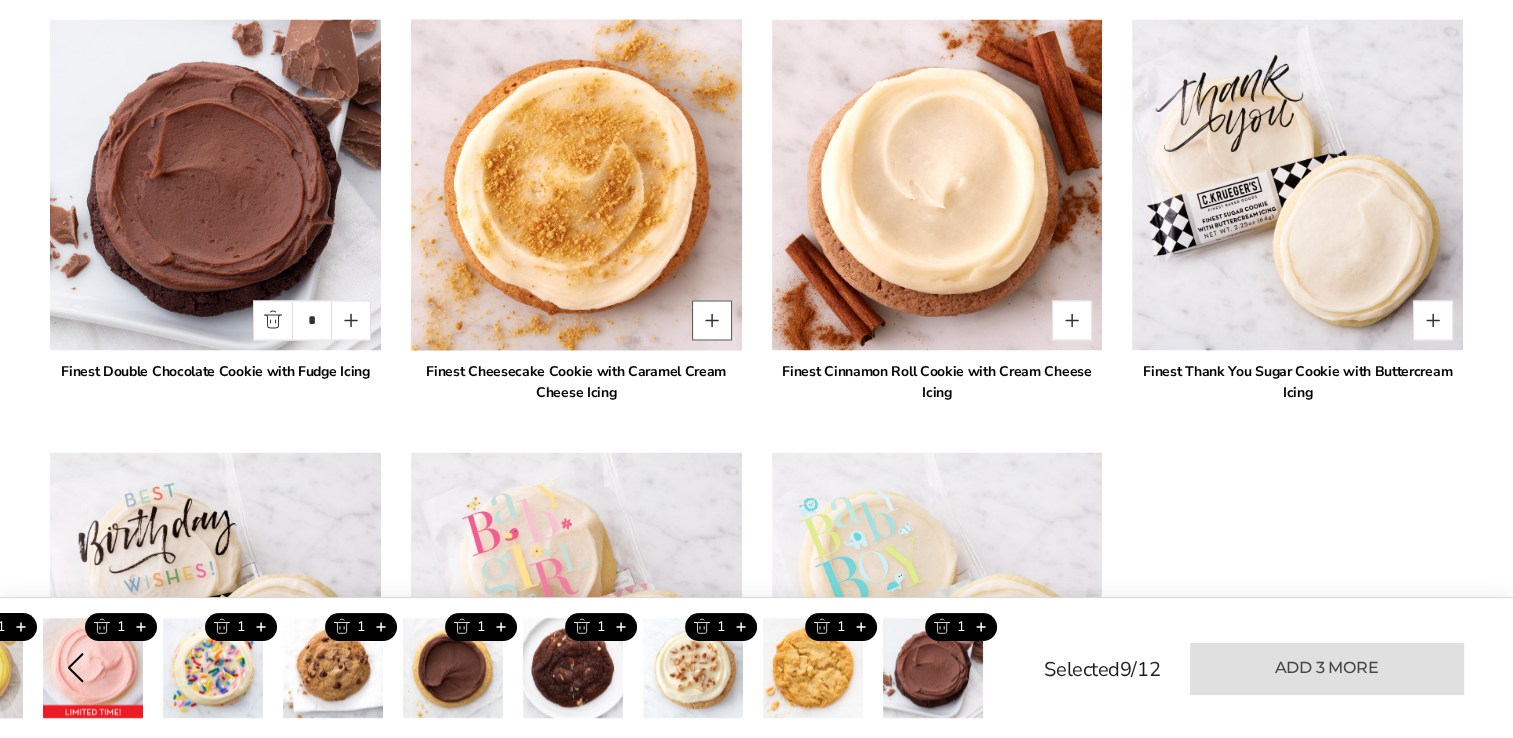 click at bounding box center [712, 320] 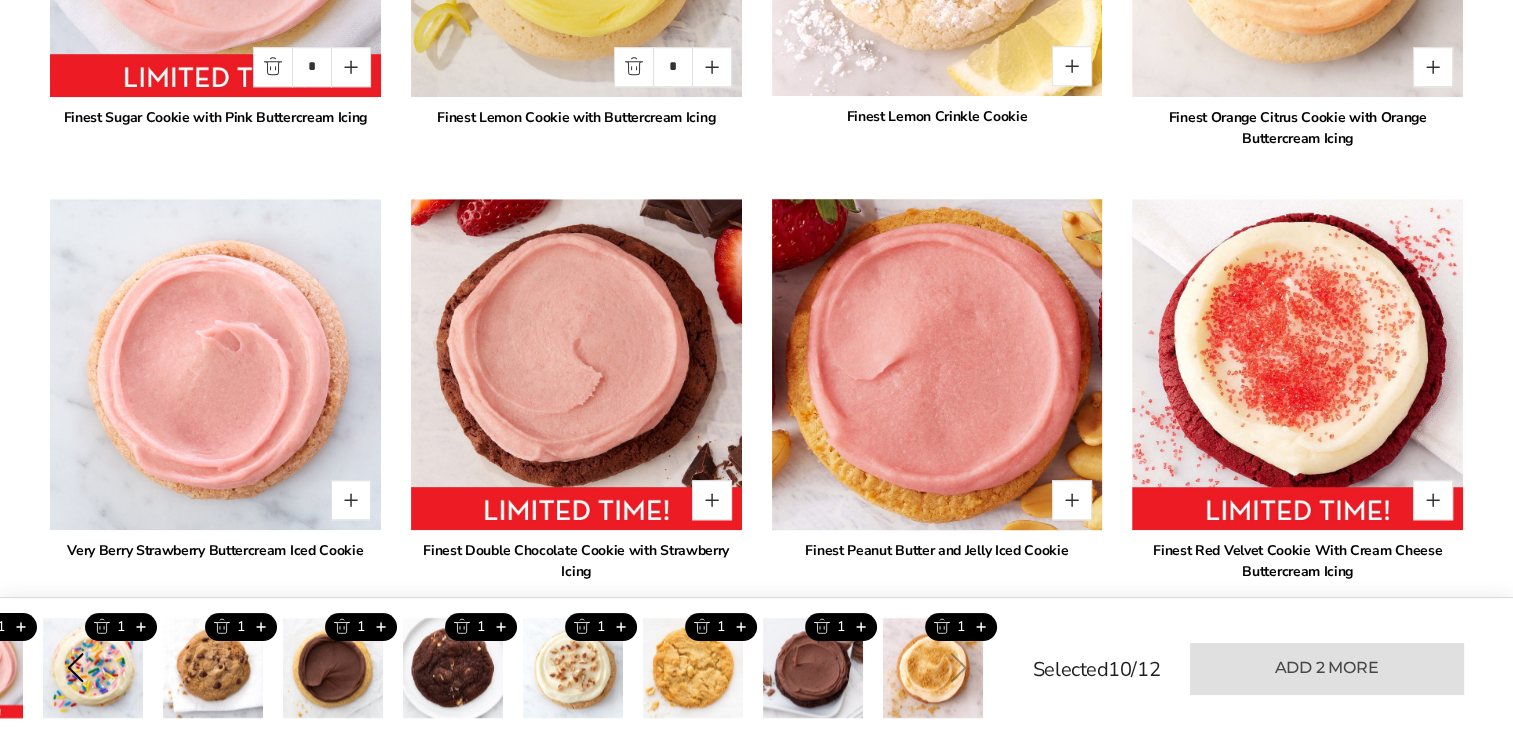 scroll, scrollTop: 1700, scrollLeft: 0, axis: vertical 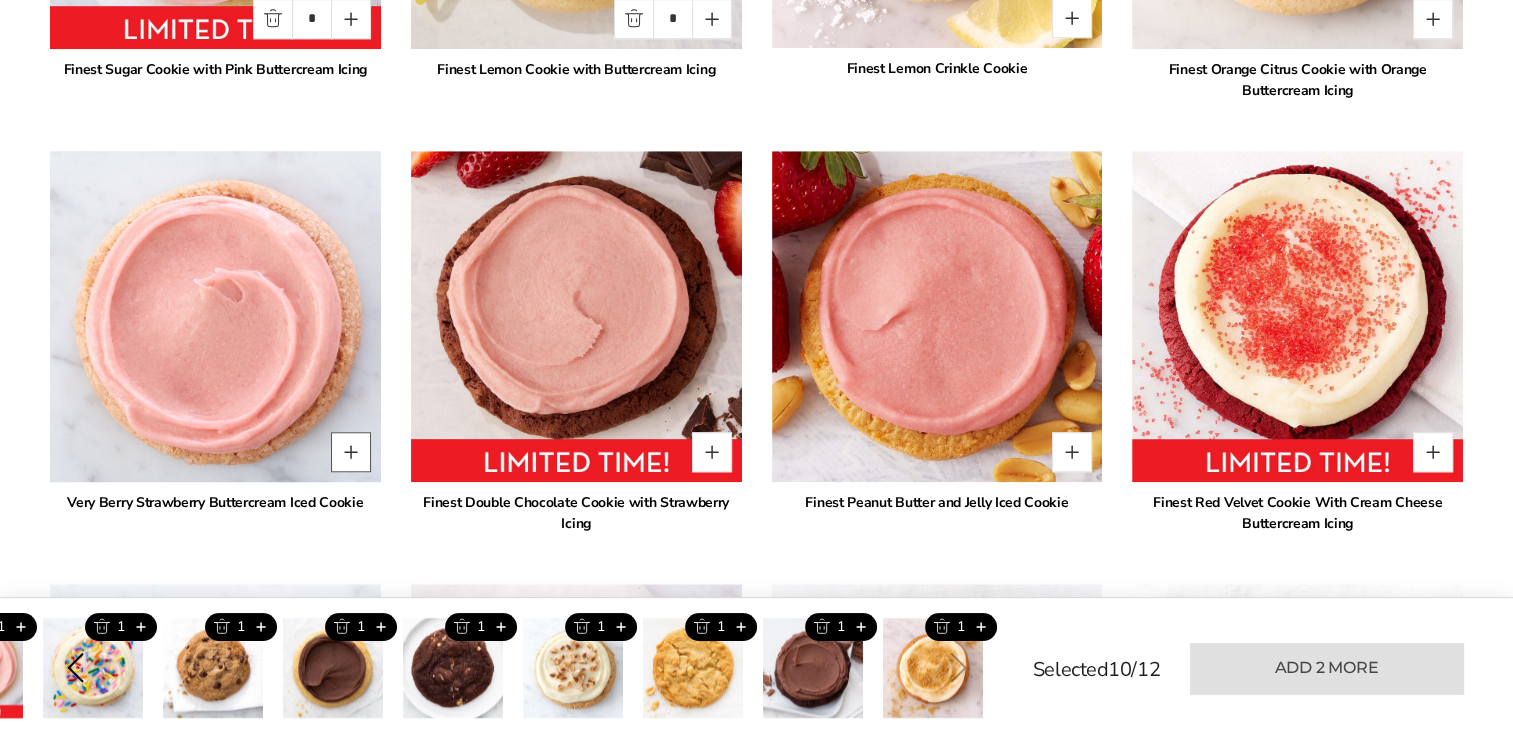 click at bounding box center [351, 452] 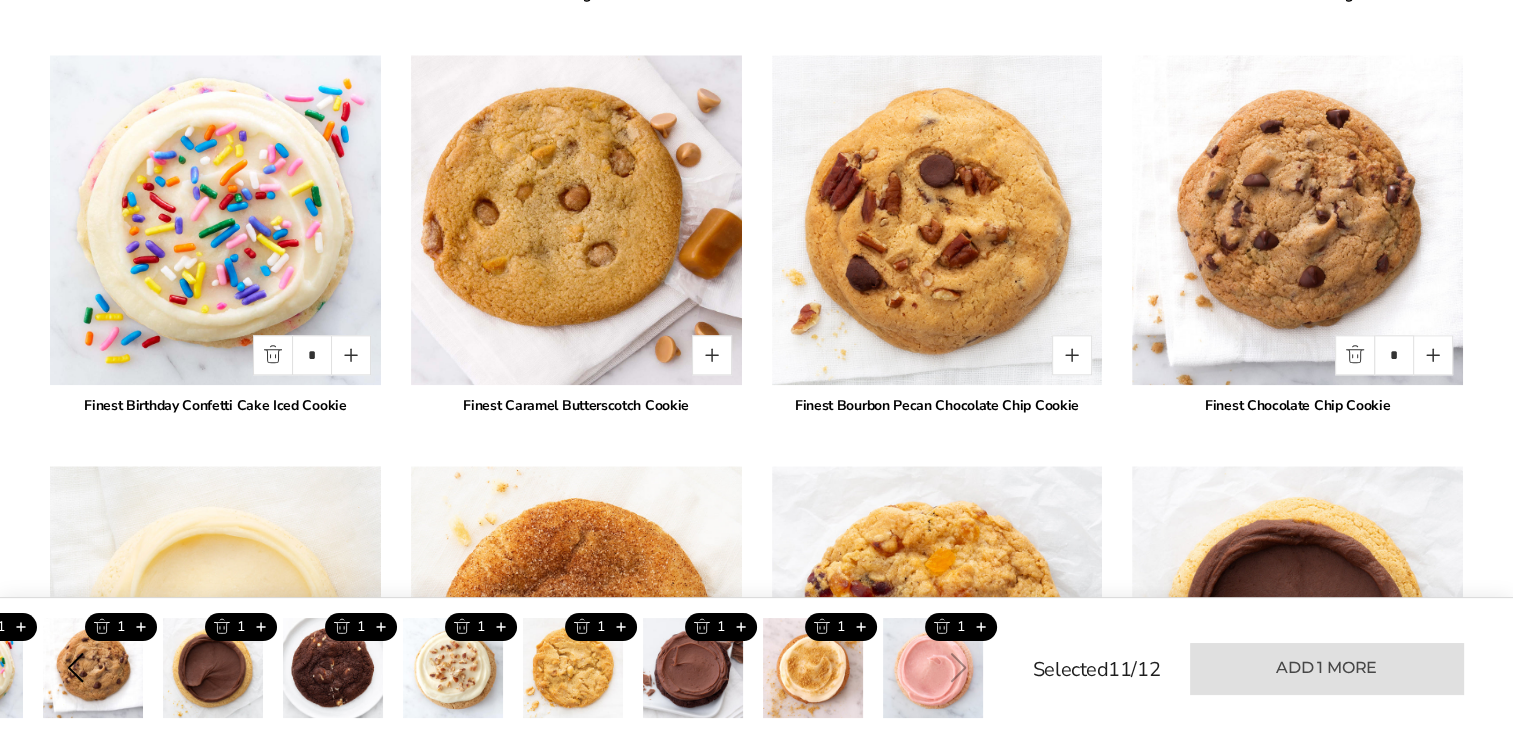 scroll, scrollTop: 2200, scrollLeft: 0, axis: vertical 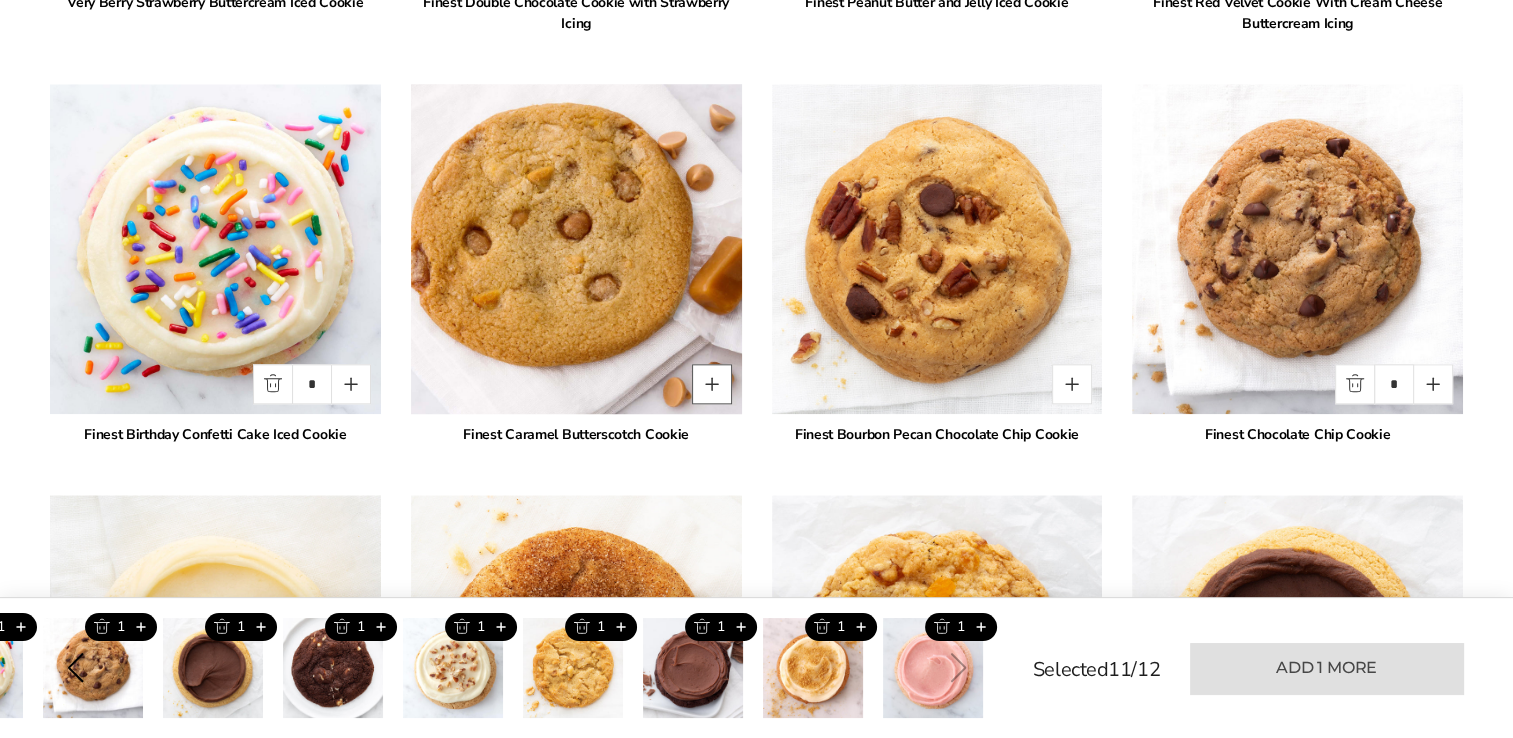 click at bounding box center [712, 384] 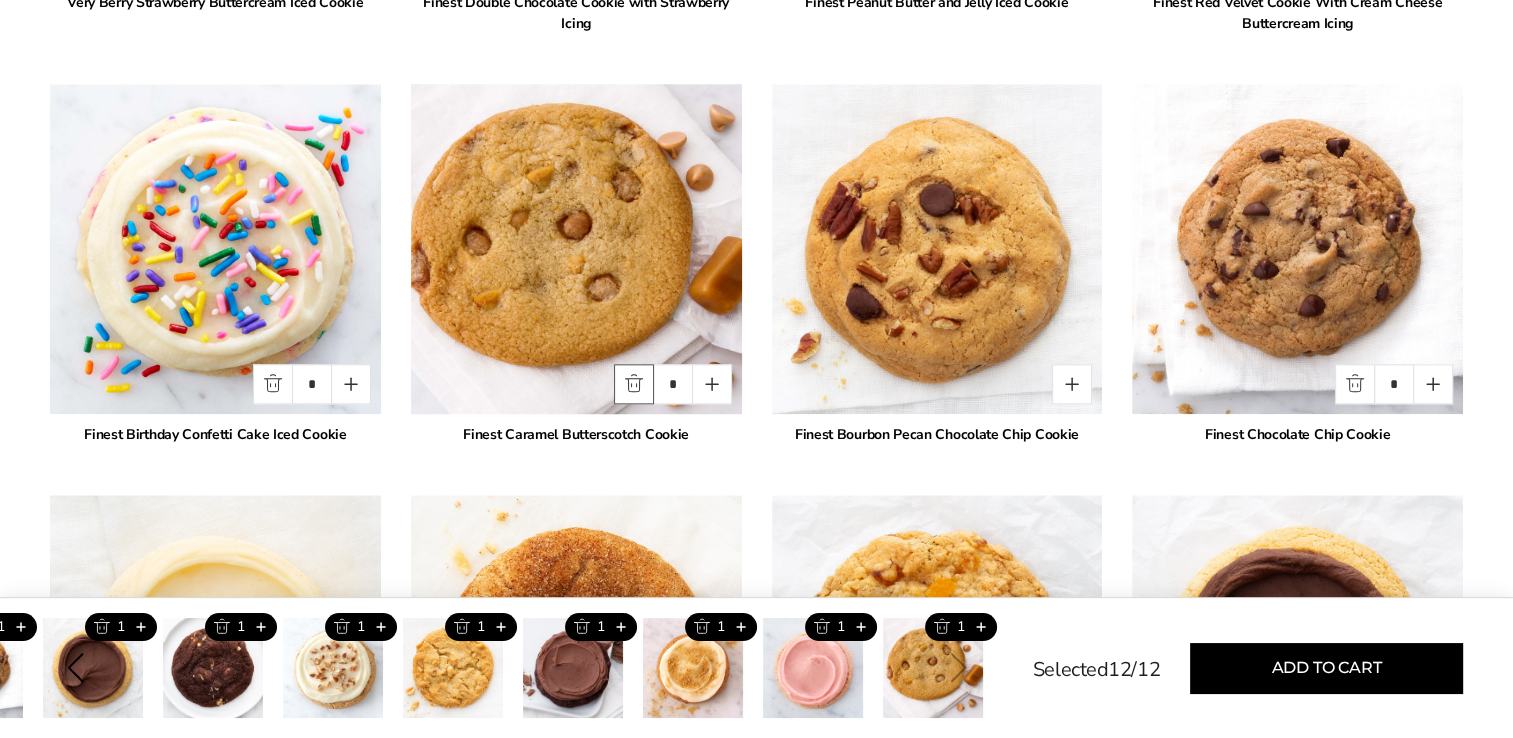 click at bounding box center (634, 384) 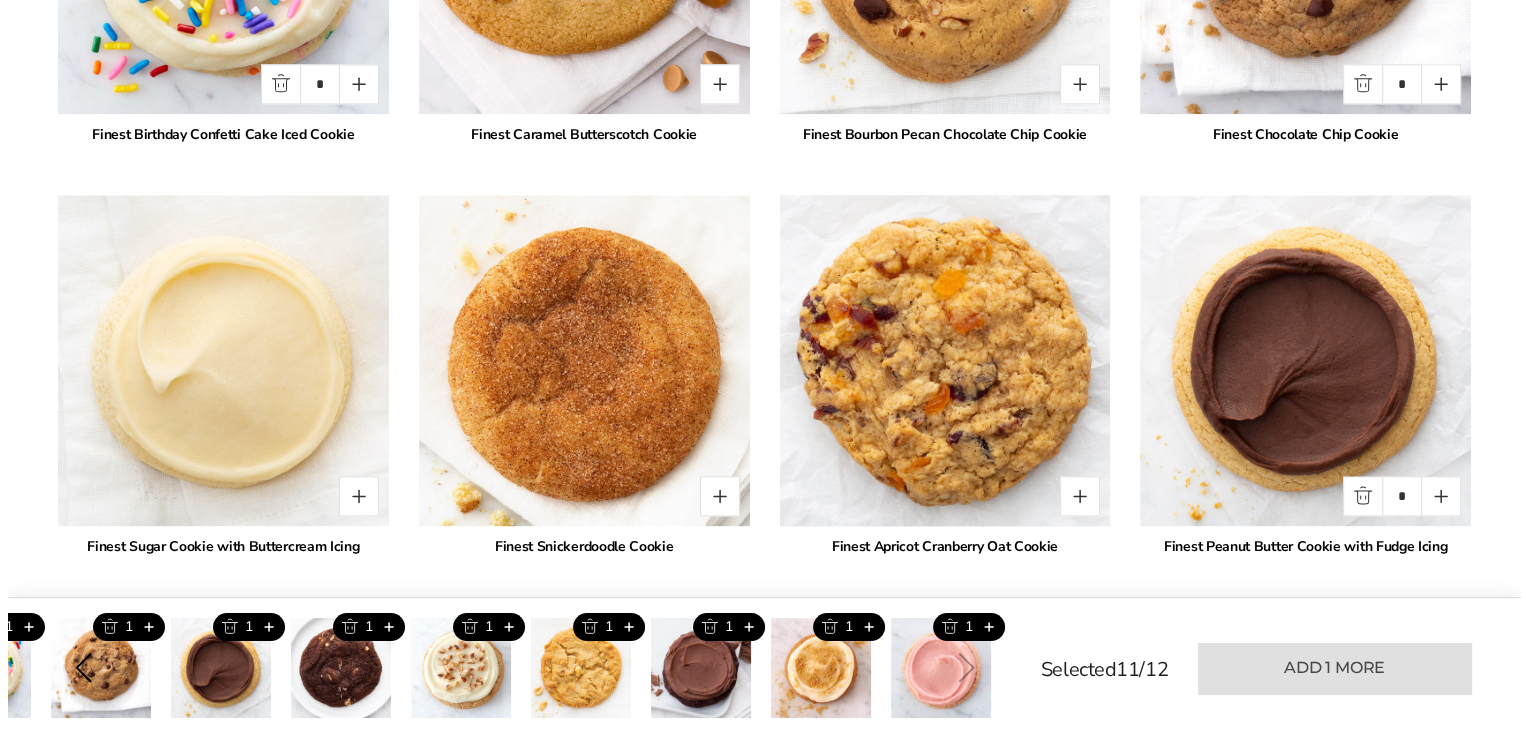 scroll, scrollTop: 2600, scrollLeft: 0, axis: vertical 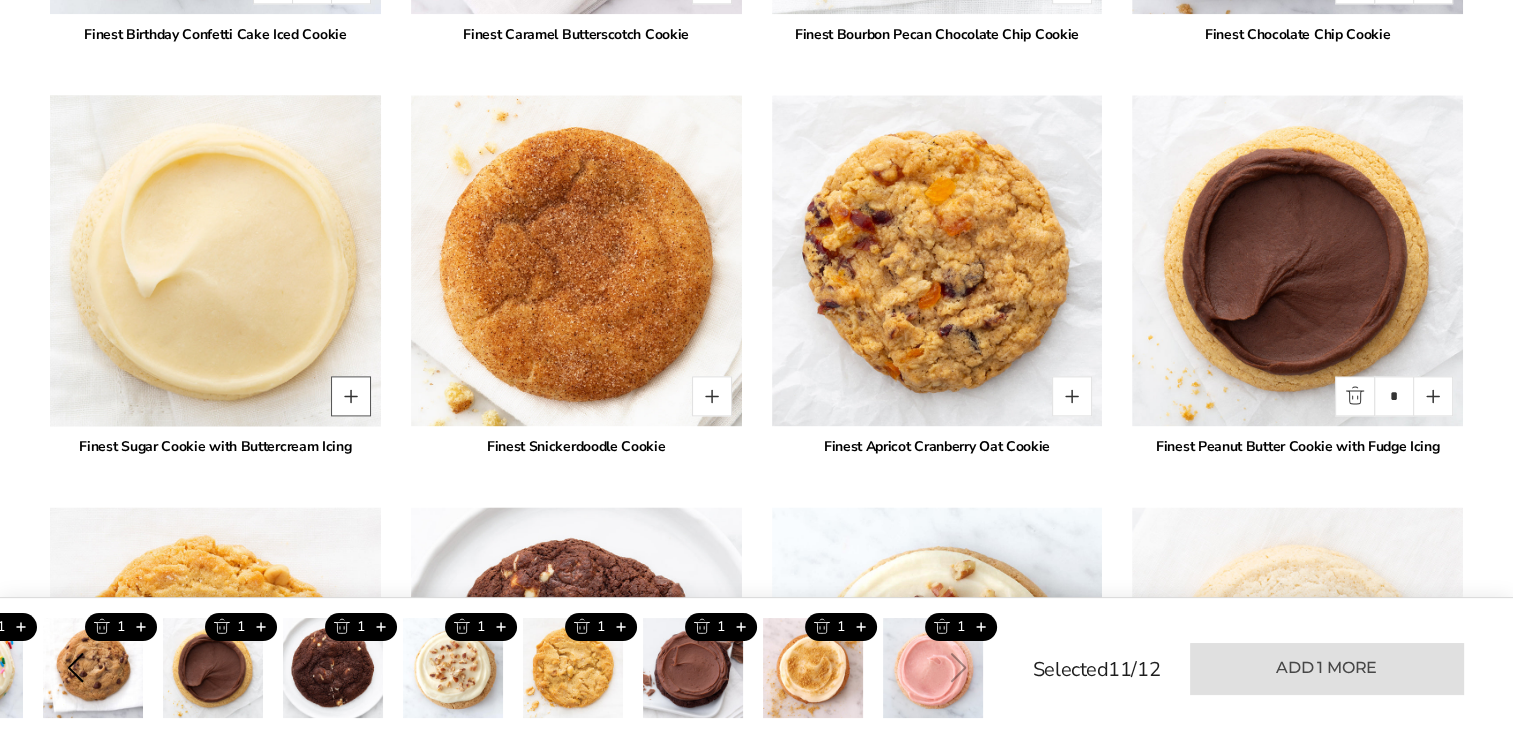 click at bounding box center (351, 396) 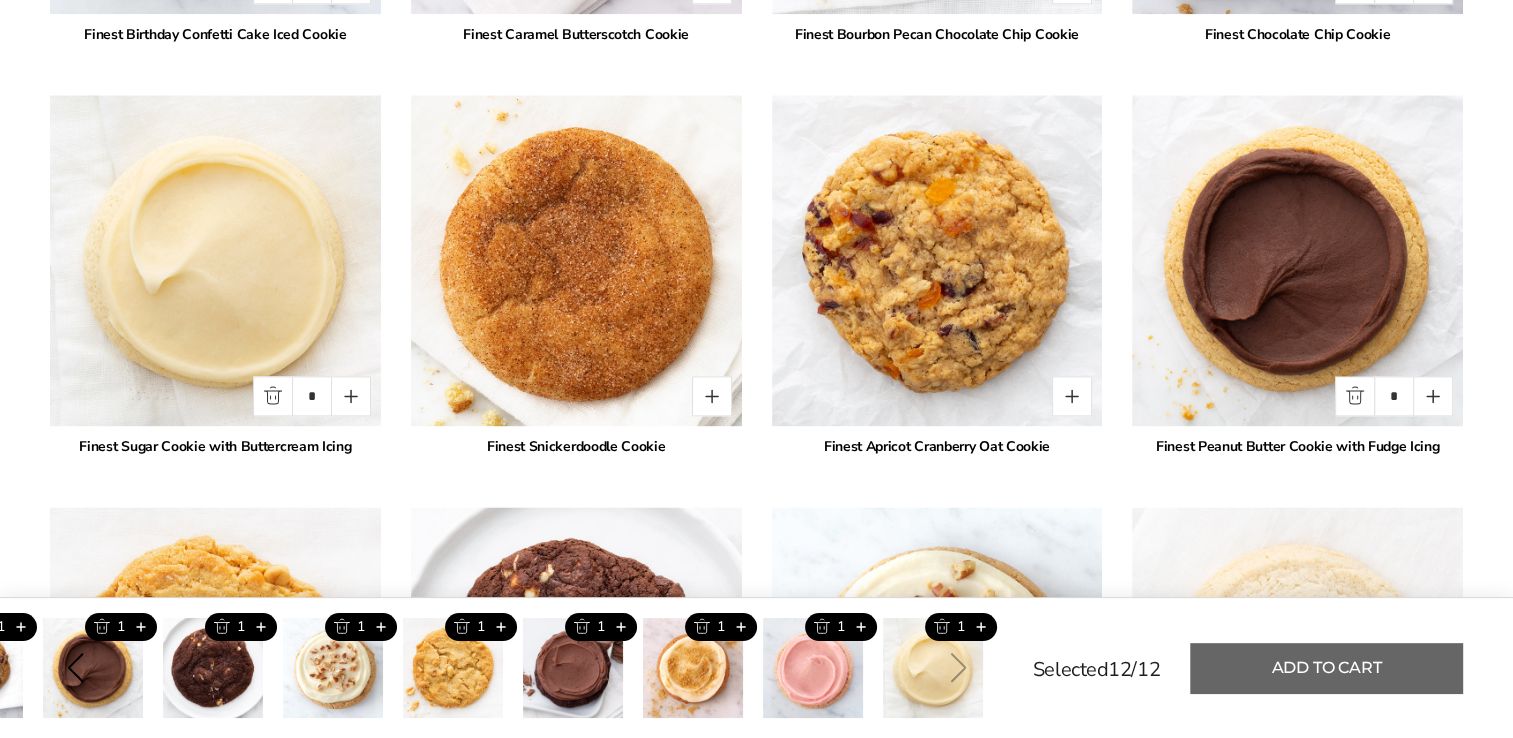 click on "Add to cart" at bounding box center [1326, 668] 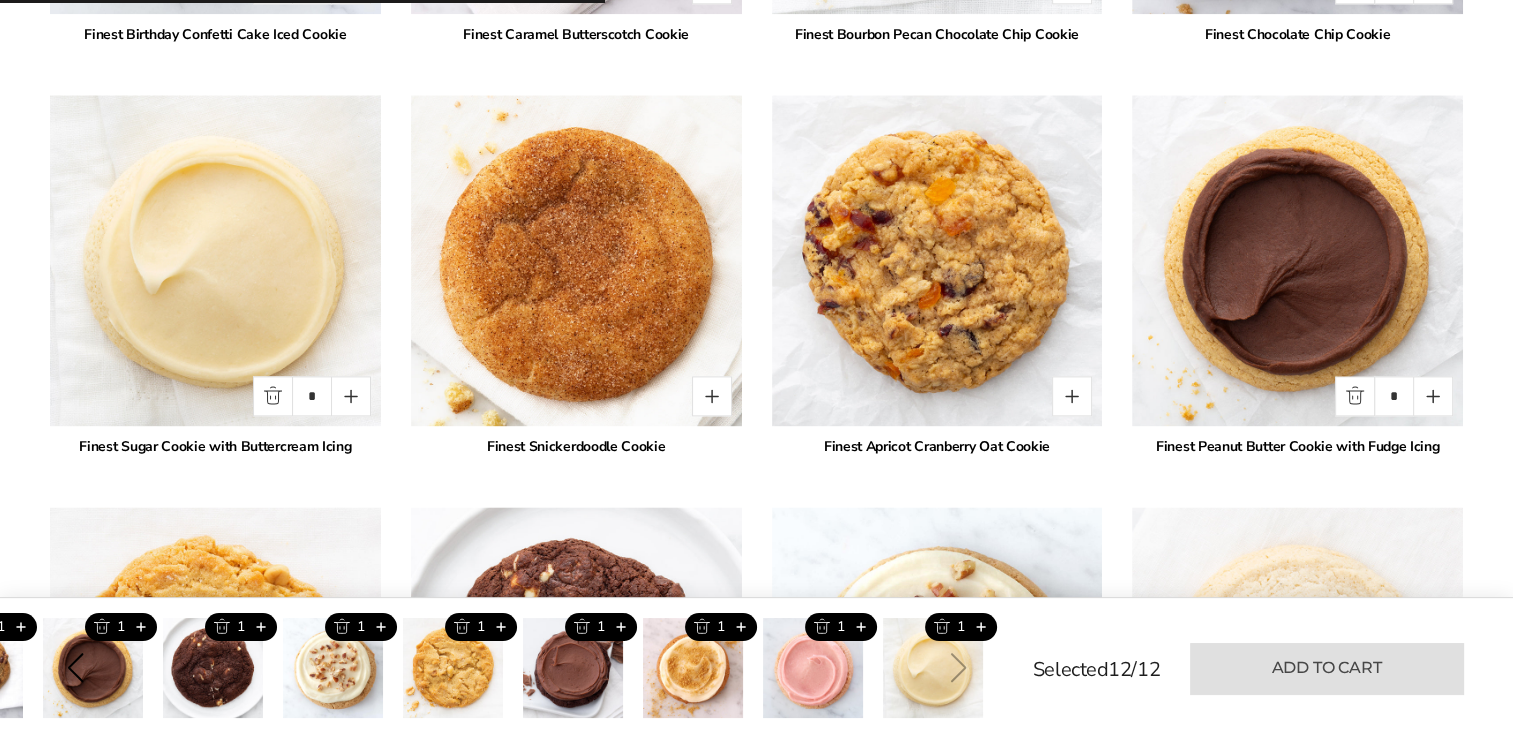 type on "*" 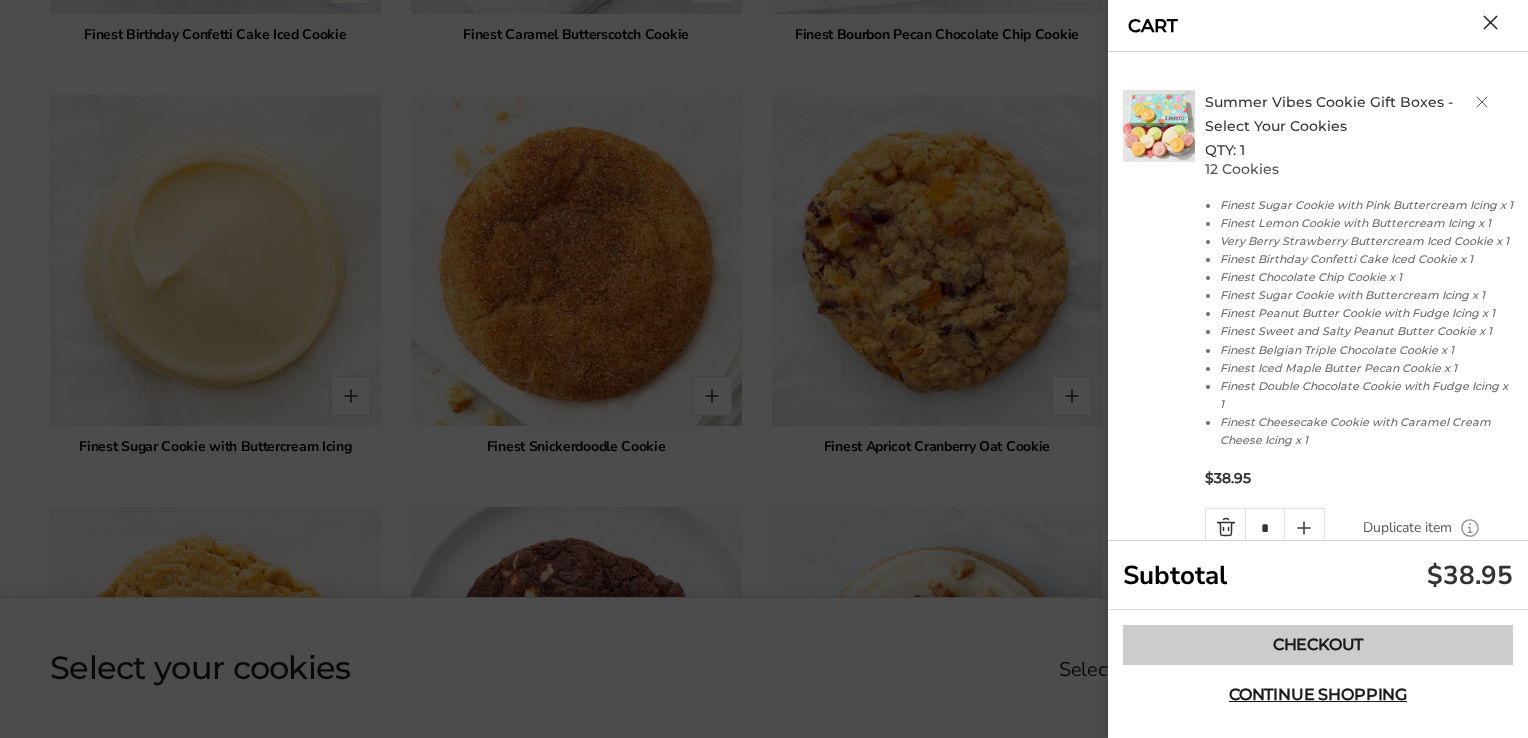 click on "Checkout" at bounding box center [1318, 645] 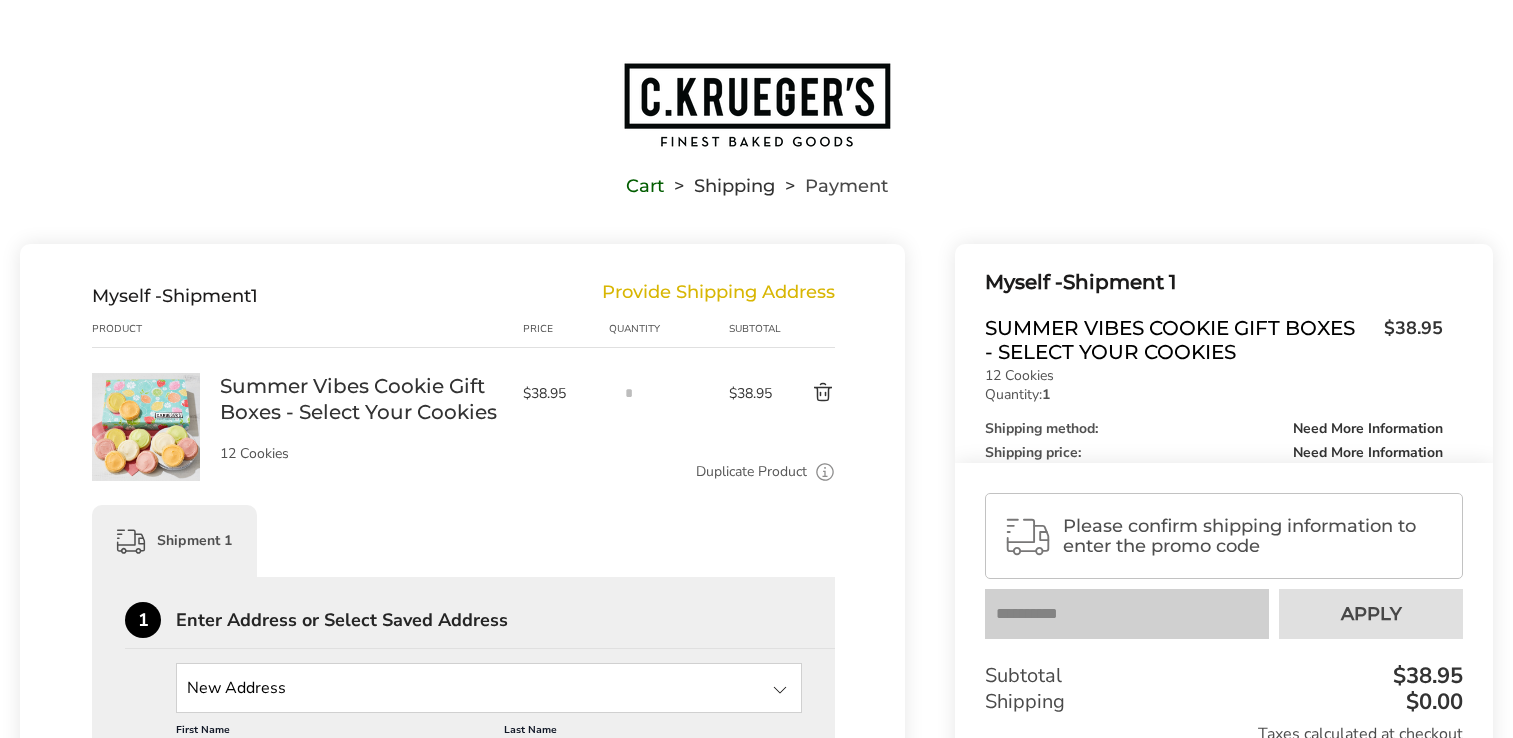 scroll, scrollTop: 0, scrollLeft: 0, axis: both 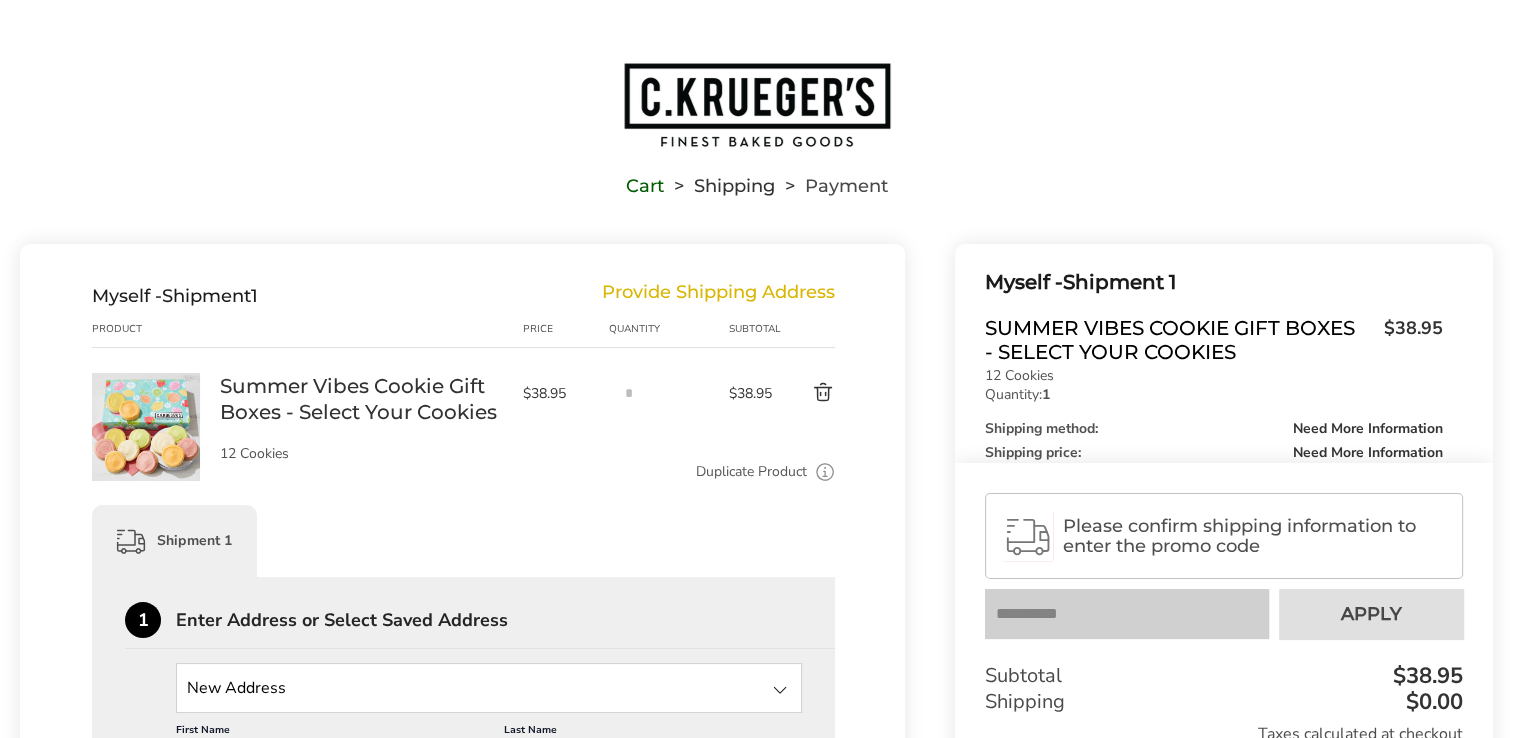 click on "Duplicate Product Use this to ship the same box to a different address." at bounding box center (527, 472) 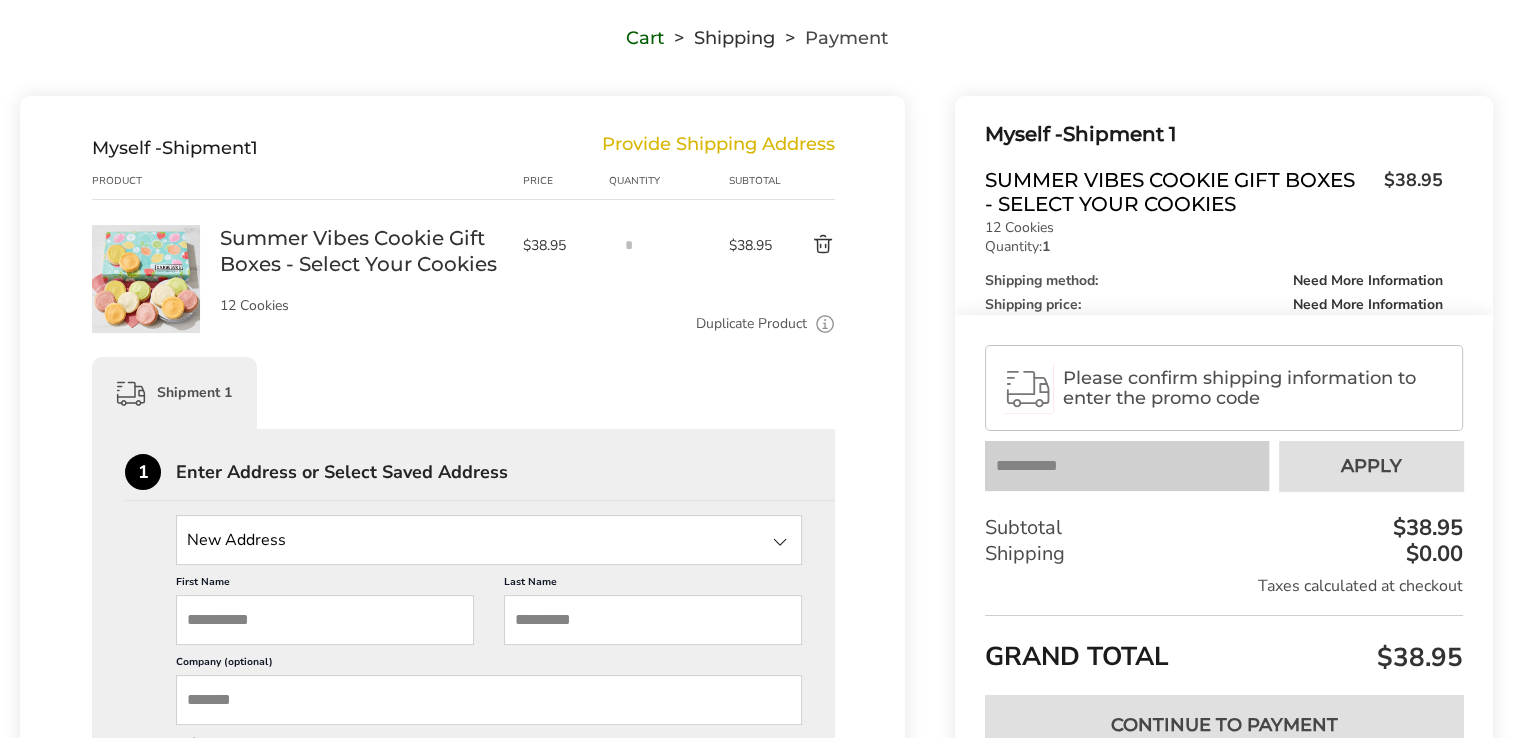 scroll, scrollTop: 300, scrollLeft: 0, axis: vertical 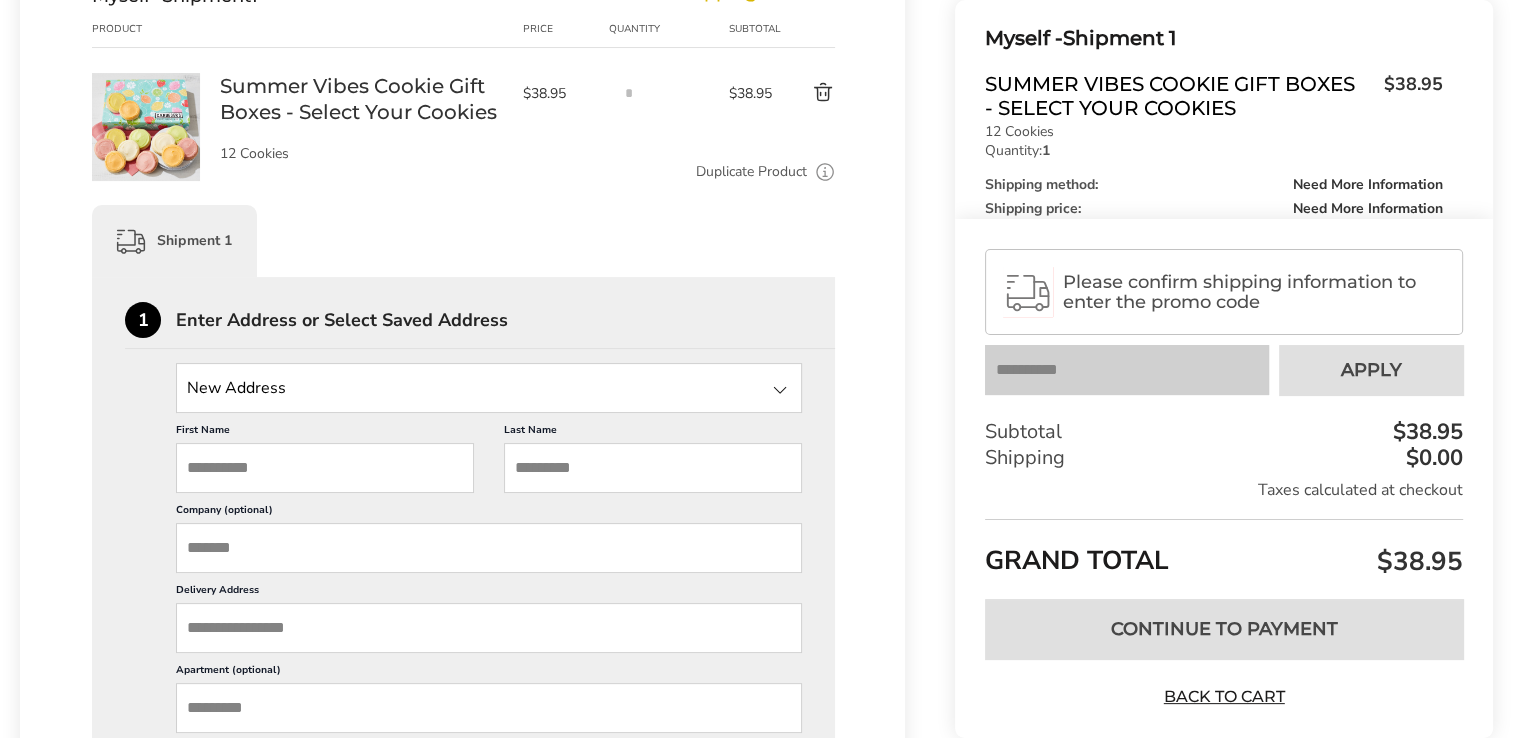 click at bounding box center (489, 388) 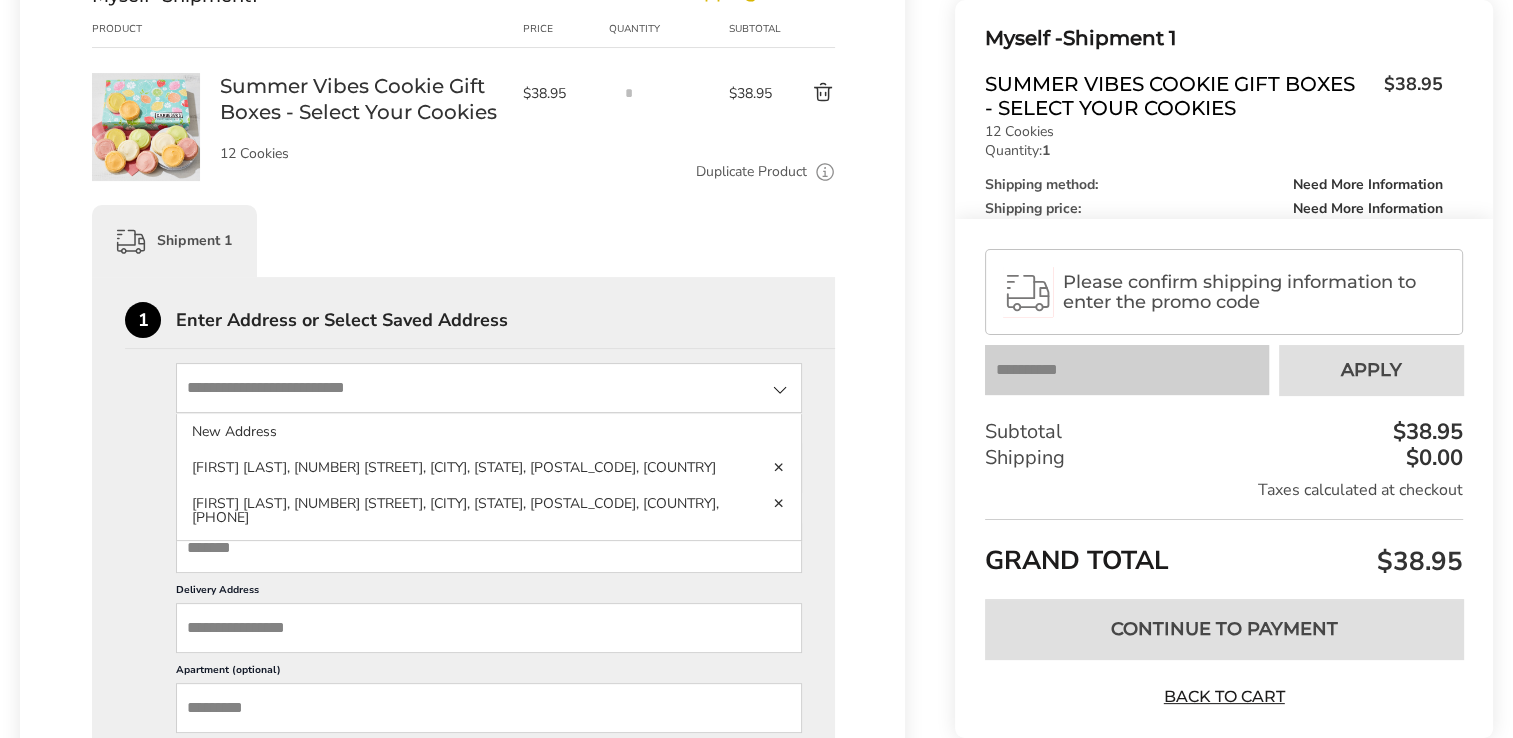 type on "**********" 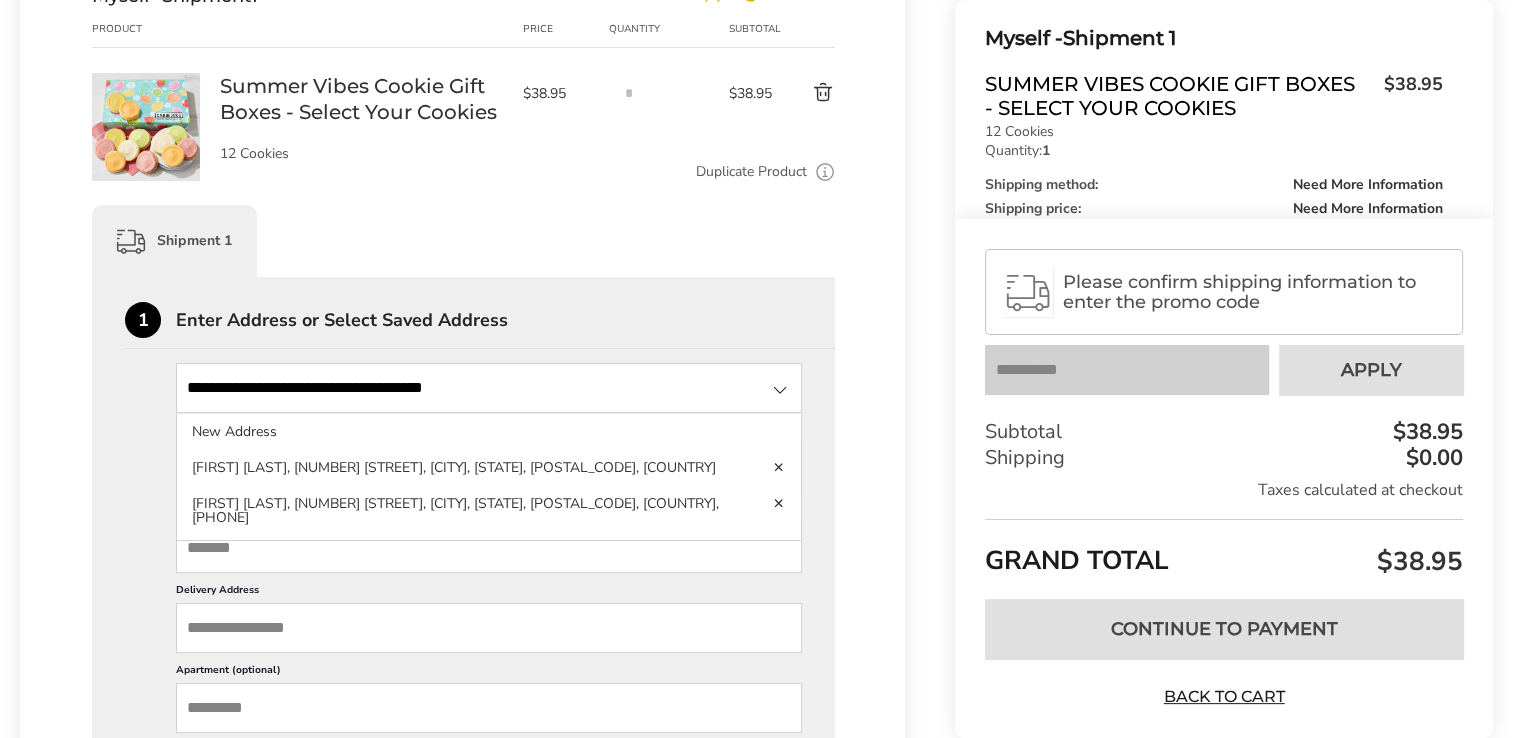 type on "*******" 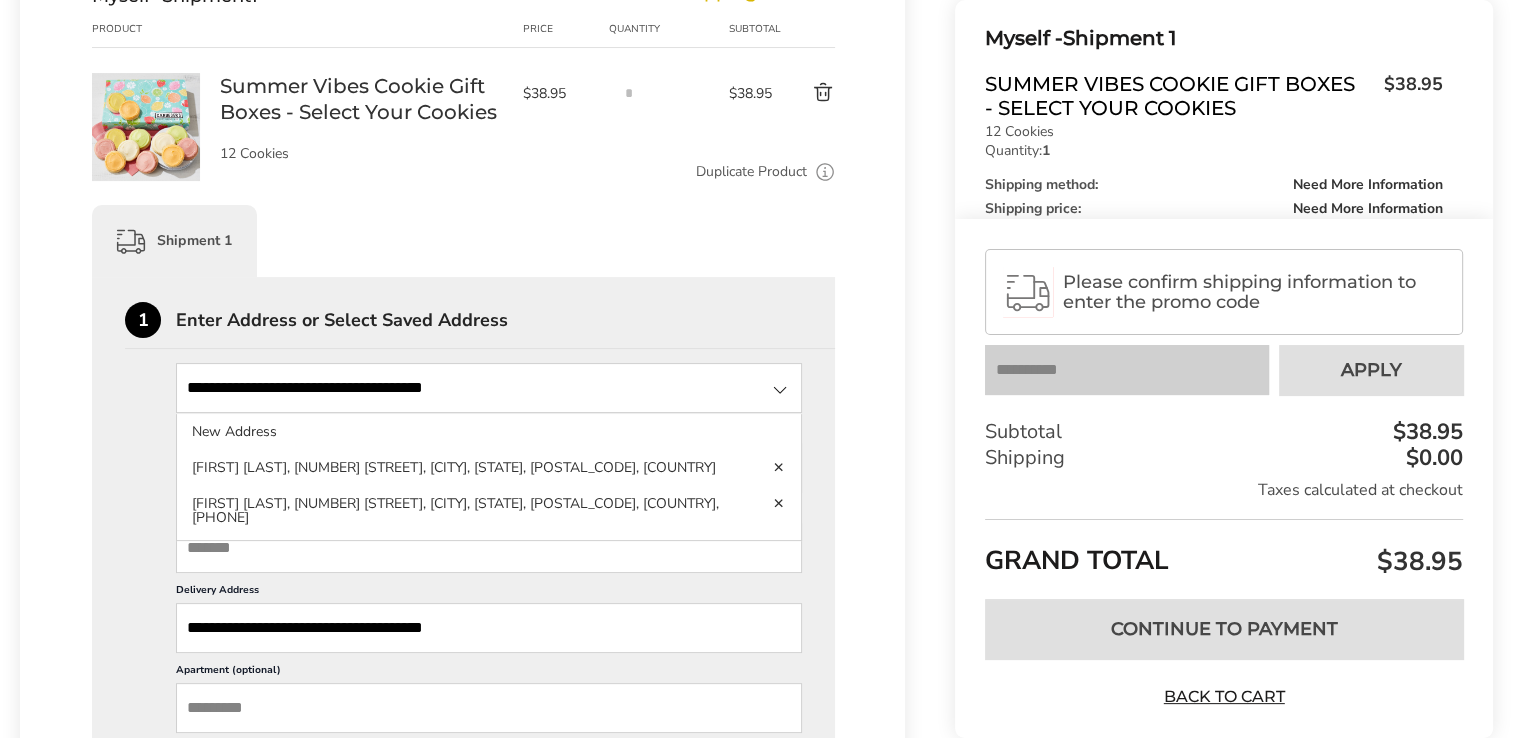 type on "*****" 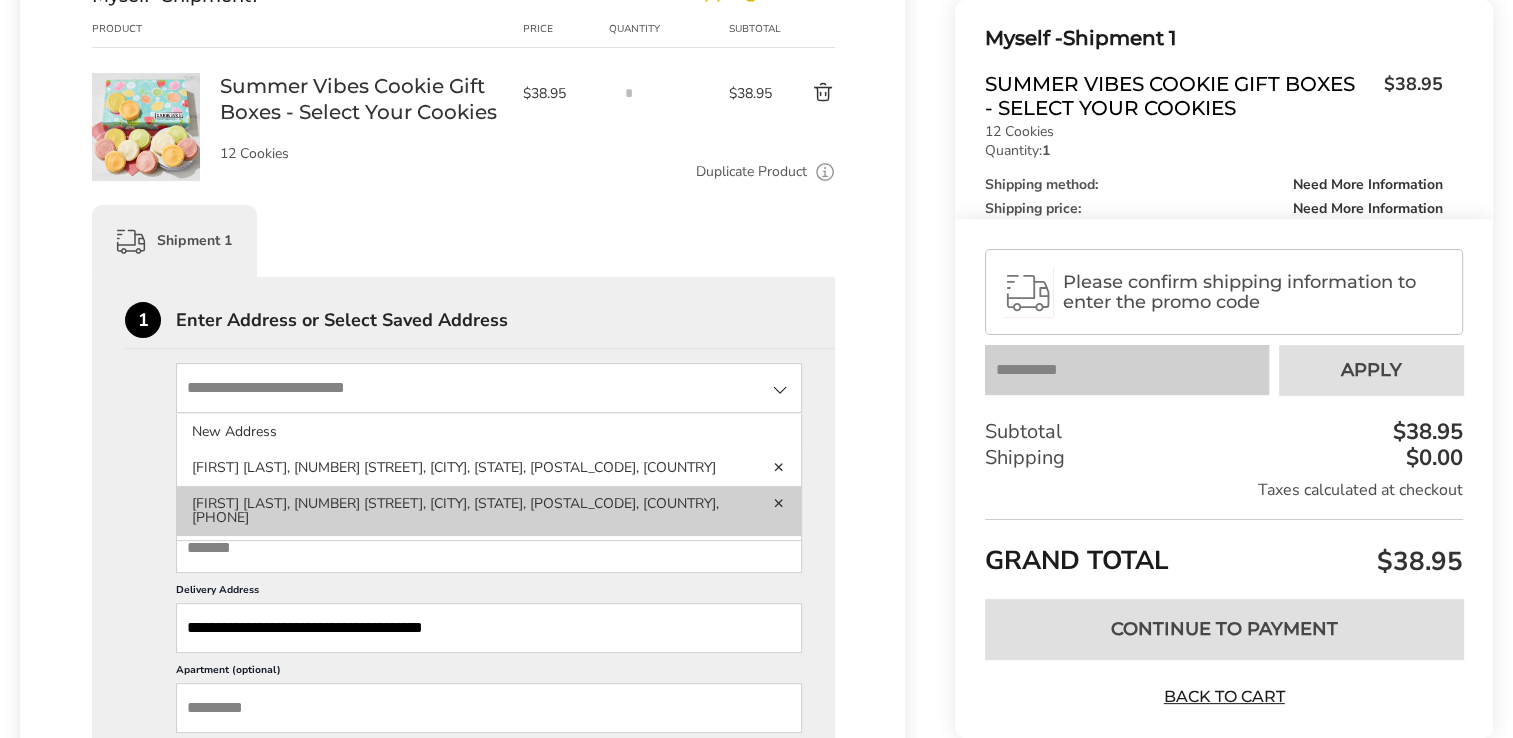 click on "[FIRST] [LAST], [NUMBER] [STREET], [CITY], [STATE], [POSTAL_CODE], [COUNTRY], [PHONE]" 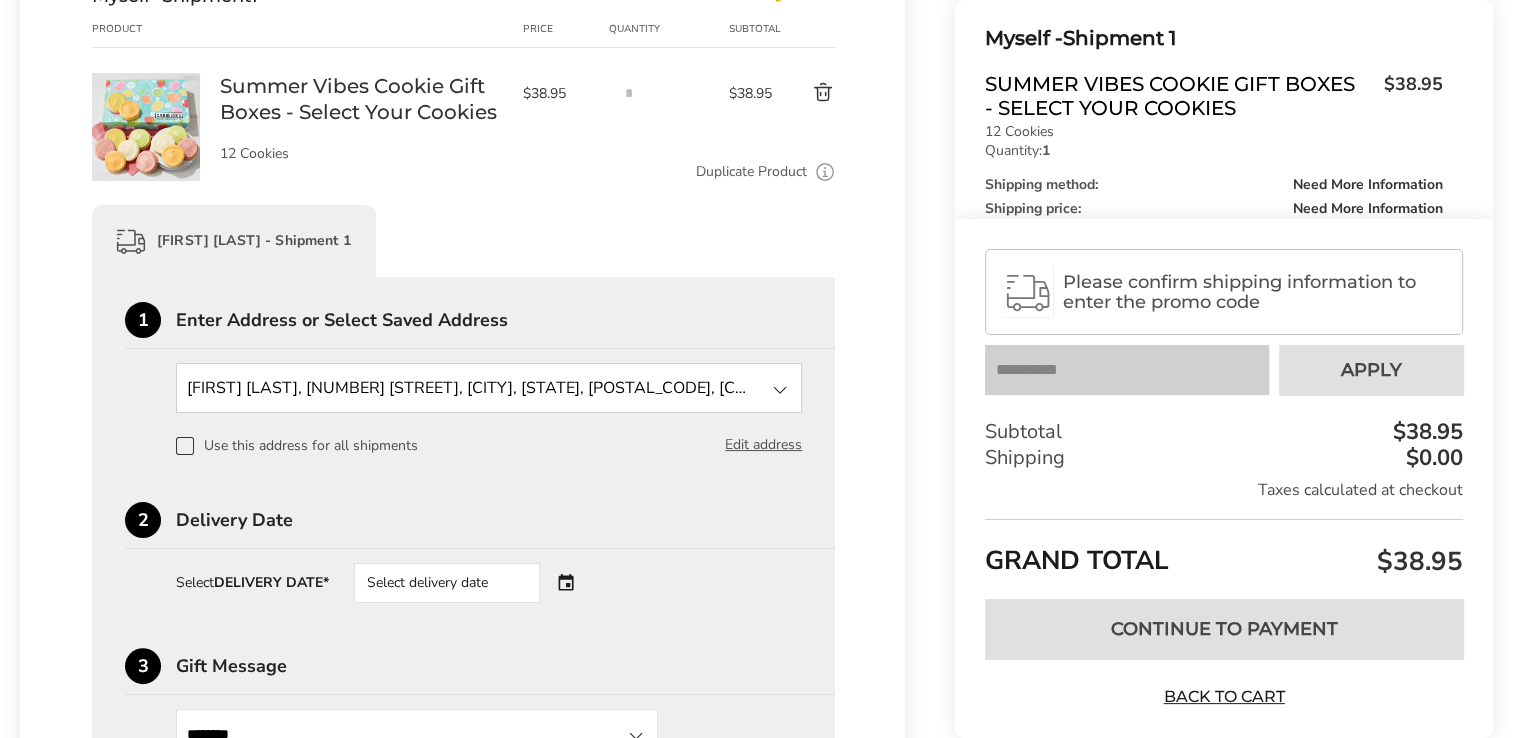 click on "Select delivery date" at bounding box center (447, 583) 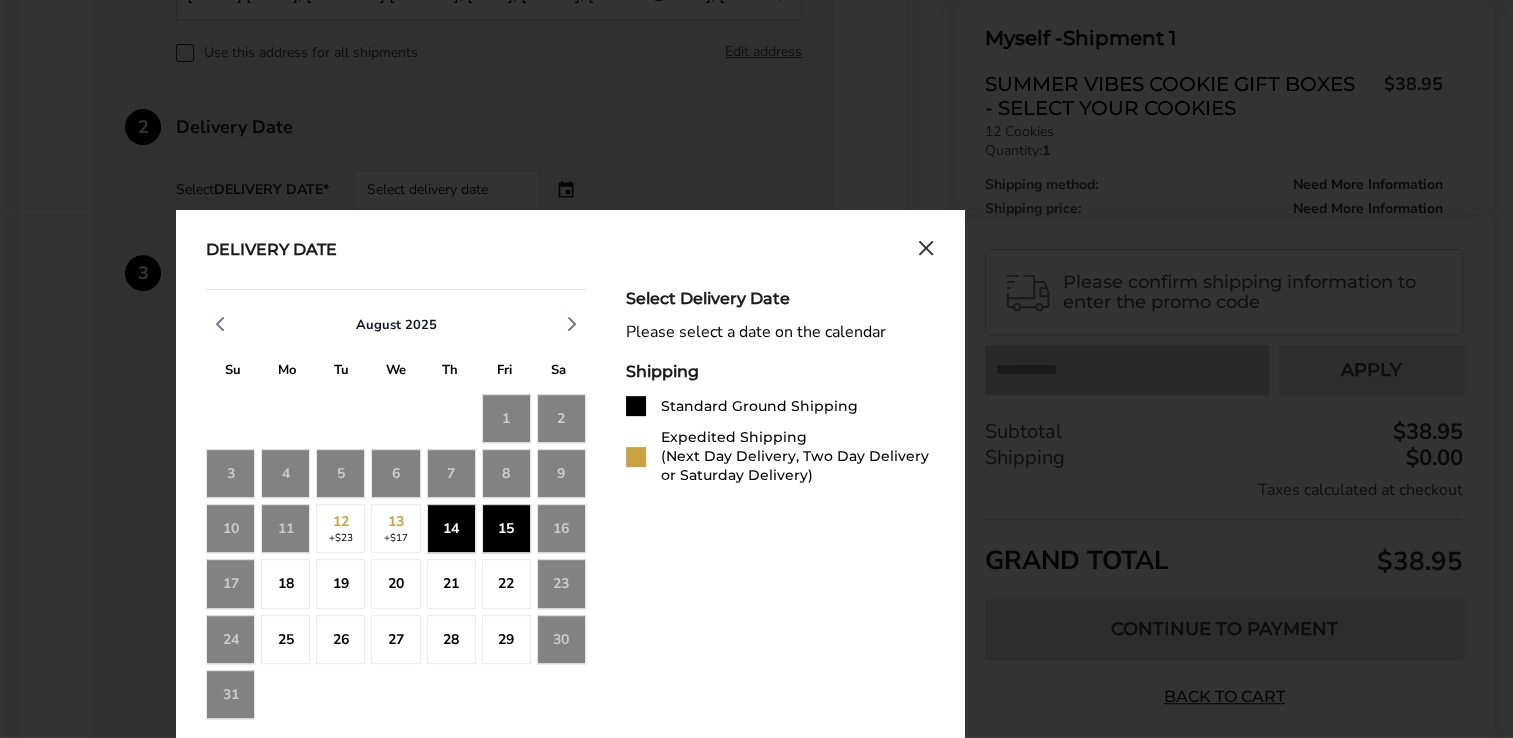 scroll, scrollTop: 700, scrollLeft: 0, axis: vertical 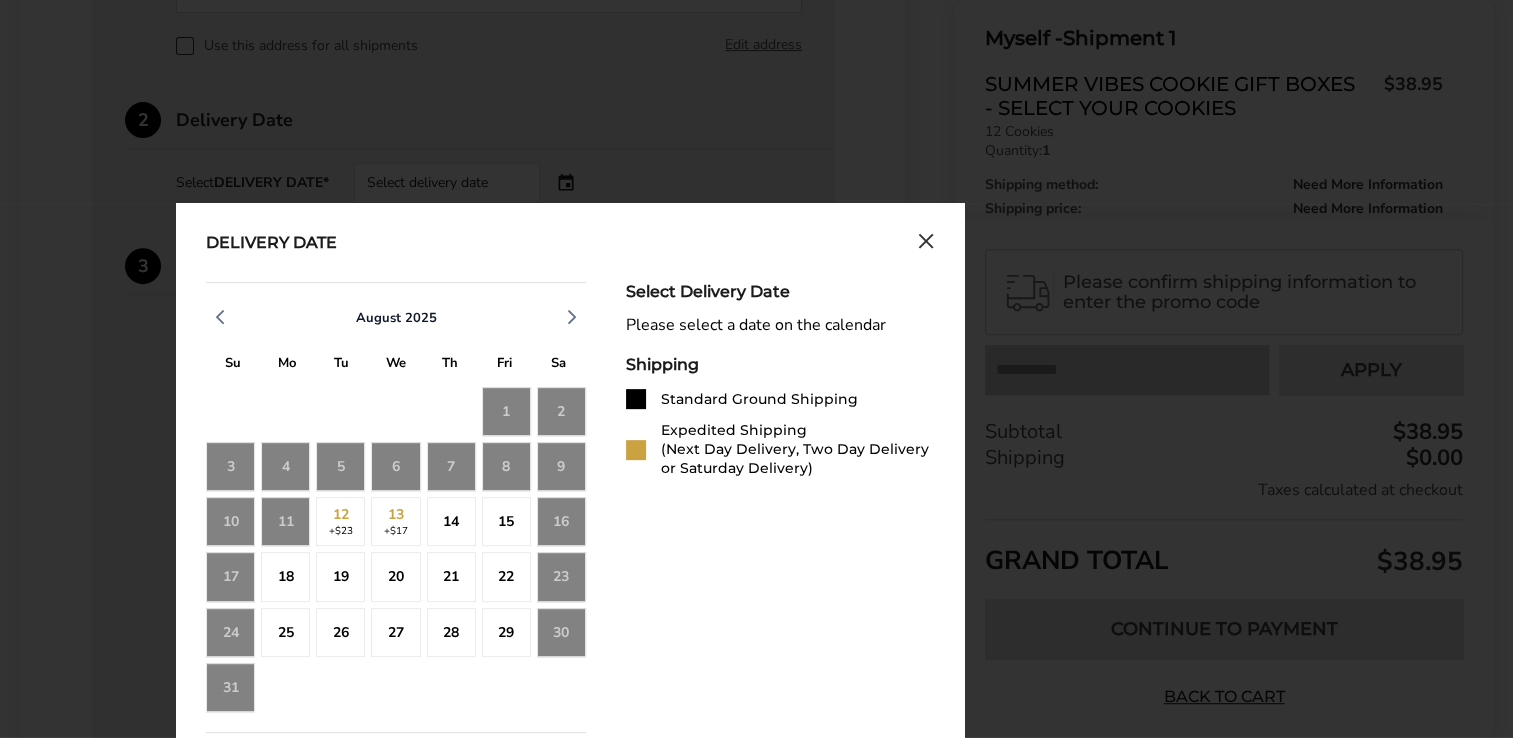 click on "11" 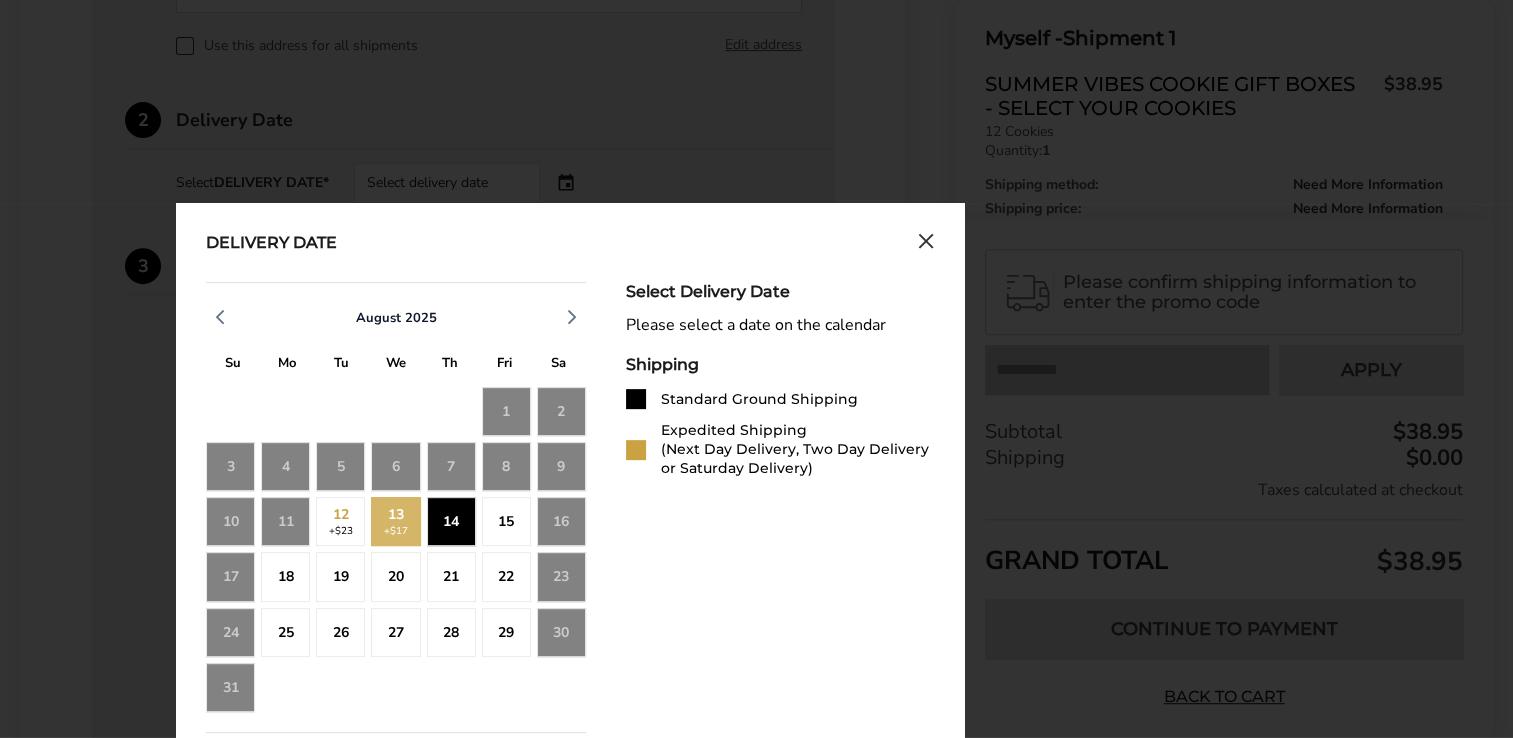 click on "14" 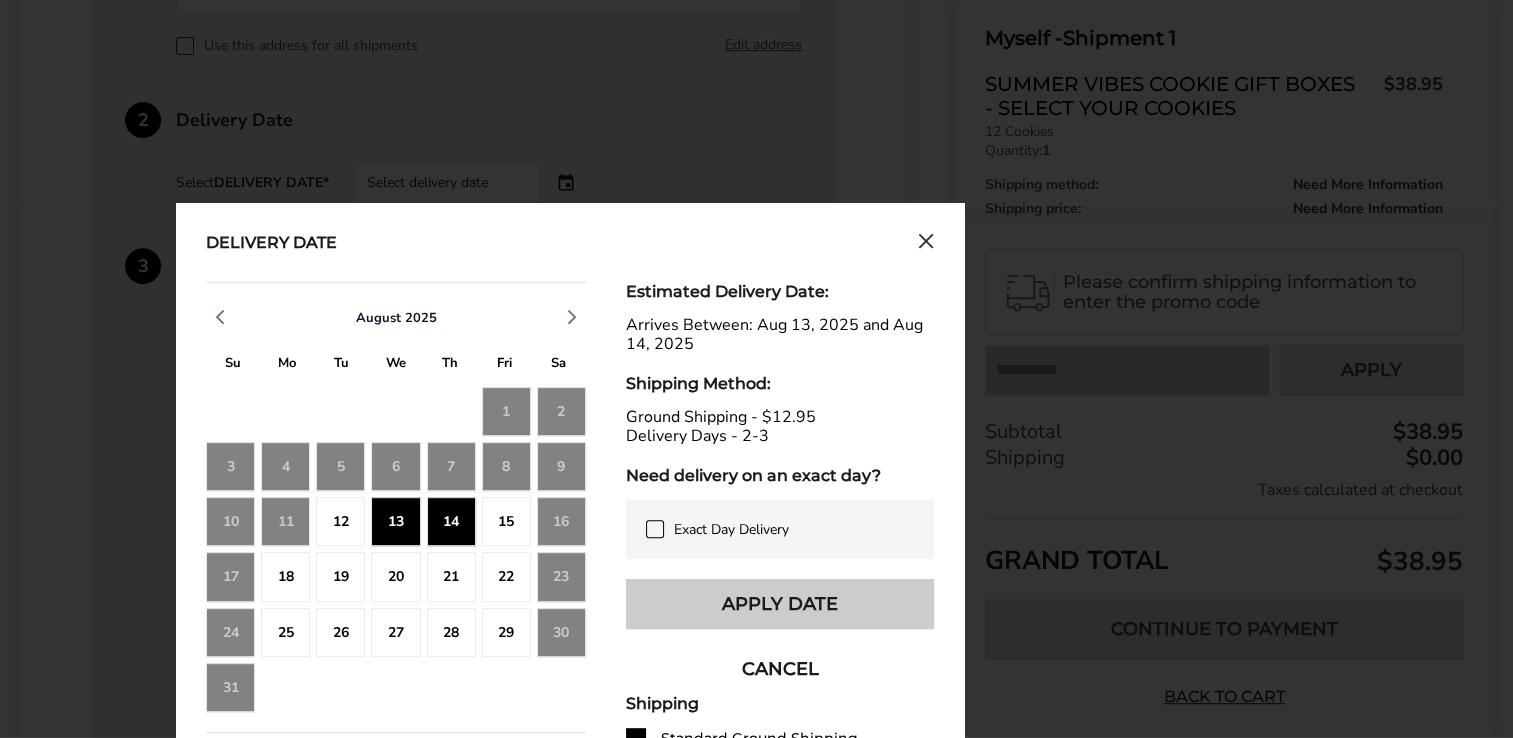 click on "Apply Date" at bounding box center [780, 604] 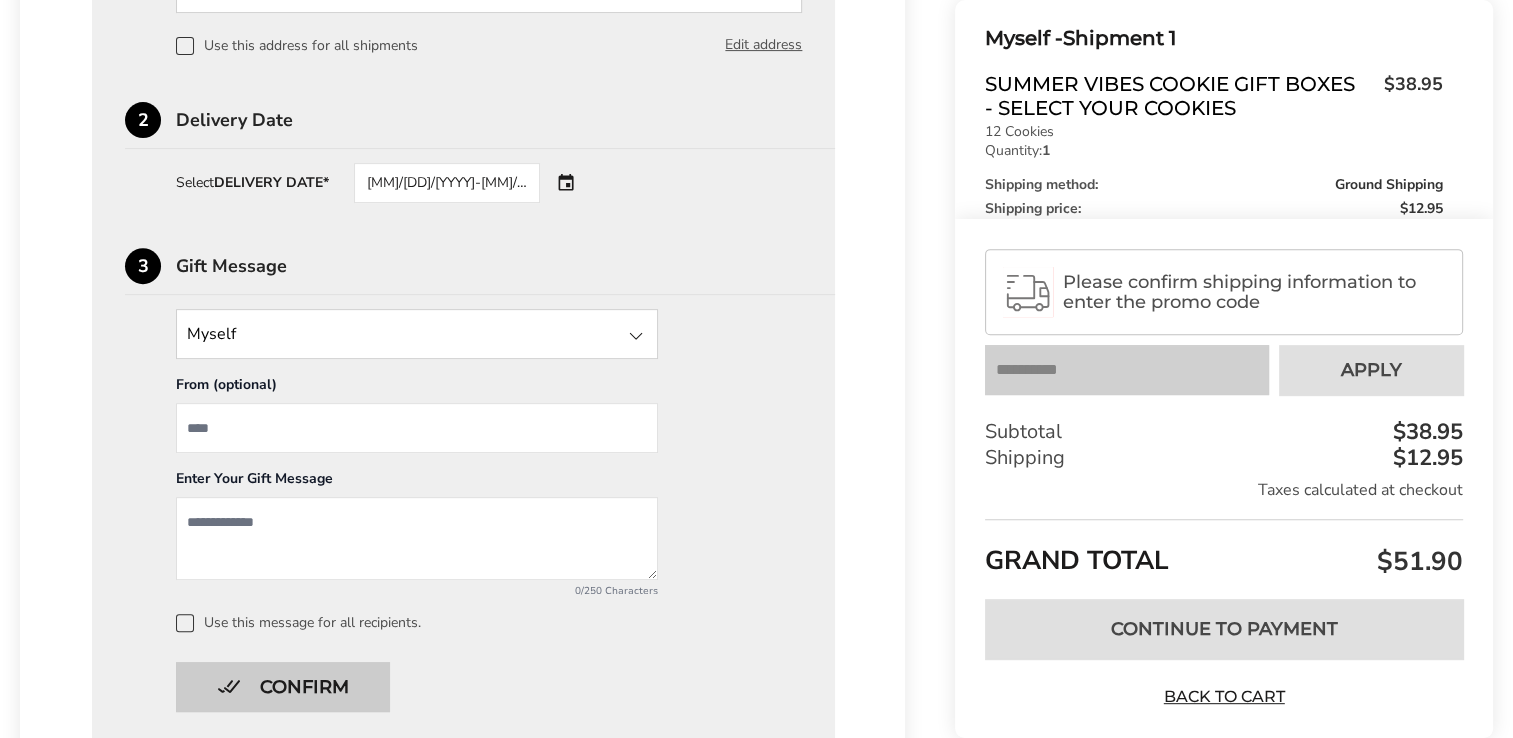 click on "Confirm" at bounding box center [283, 687] 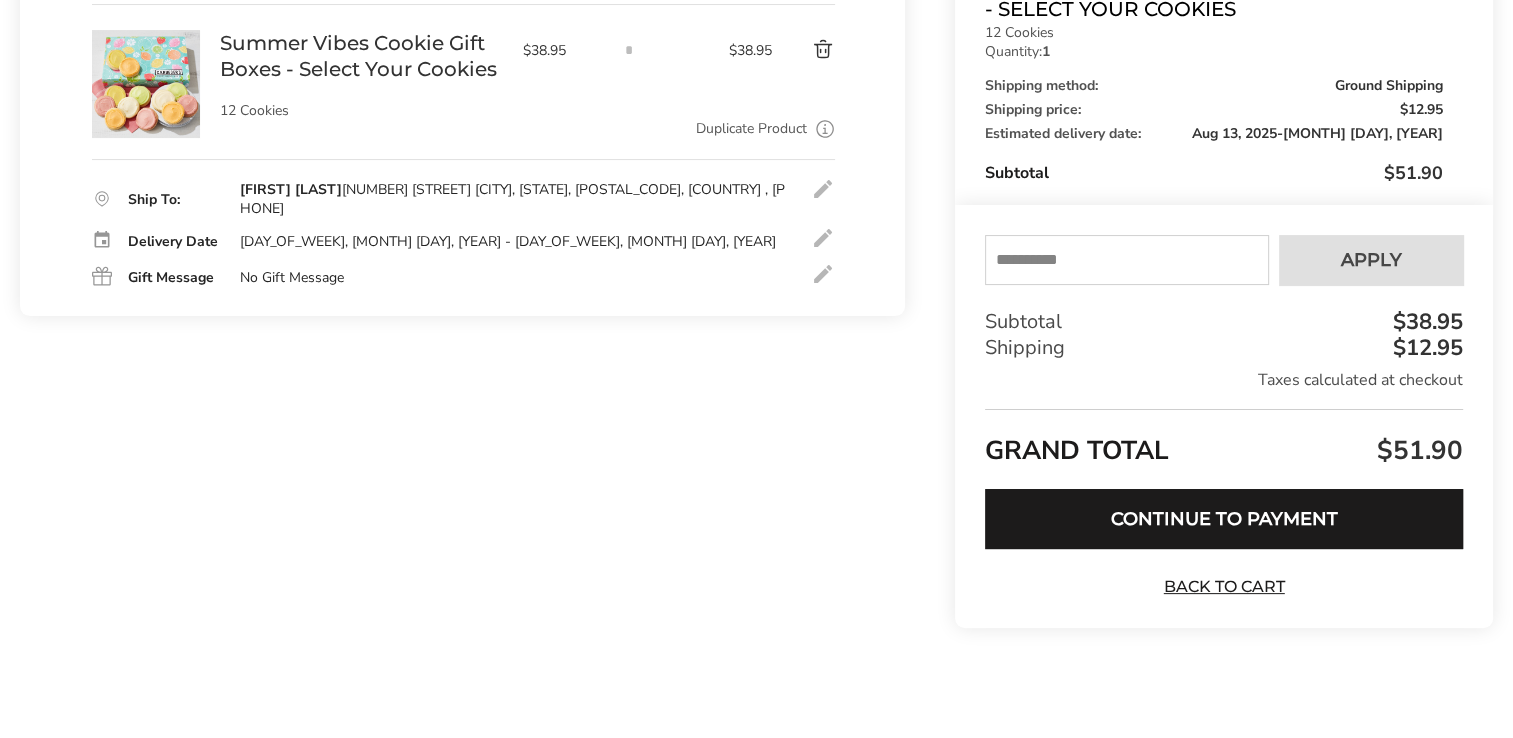 scroll, scrollTop: 342, scrollLeft: 0, axis: vertical 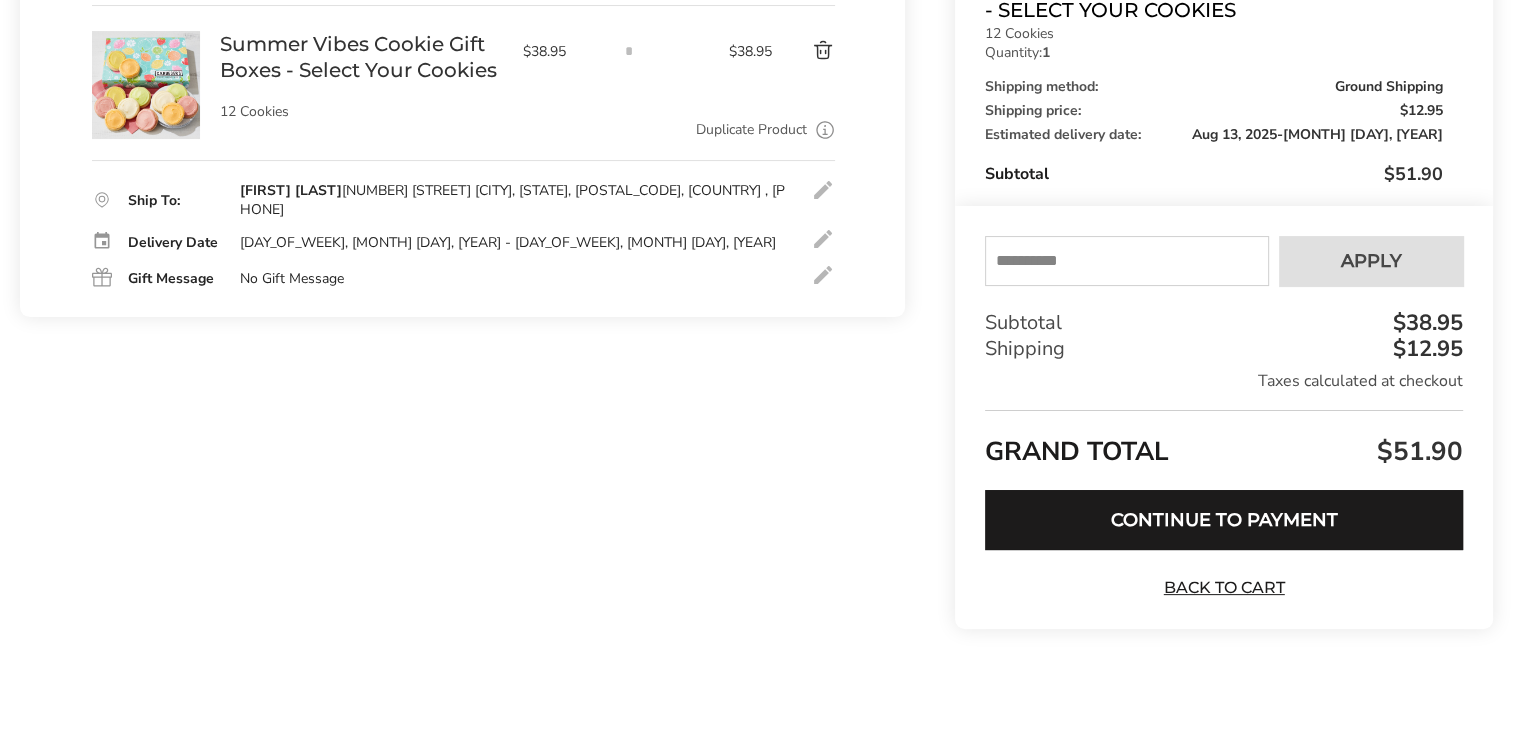 click at bounding box center [1127, 261] 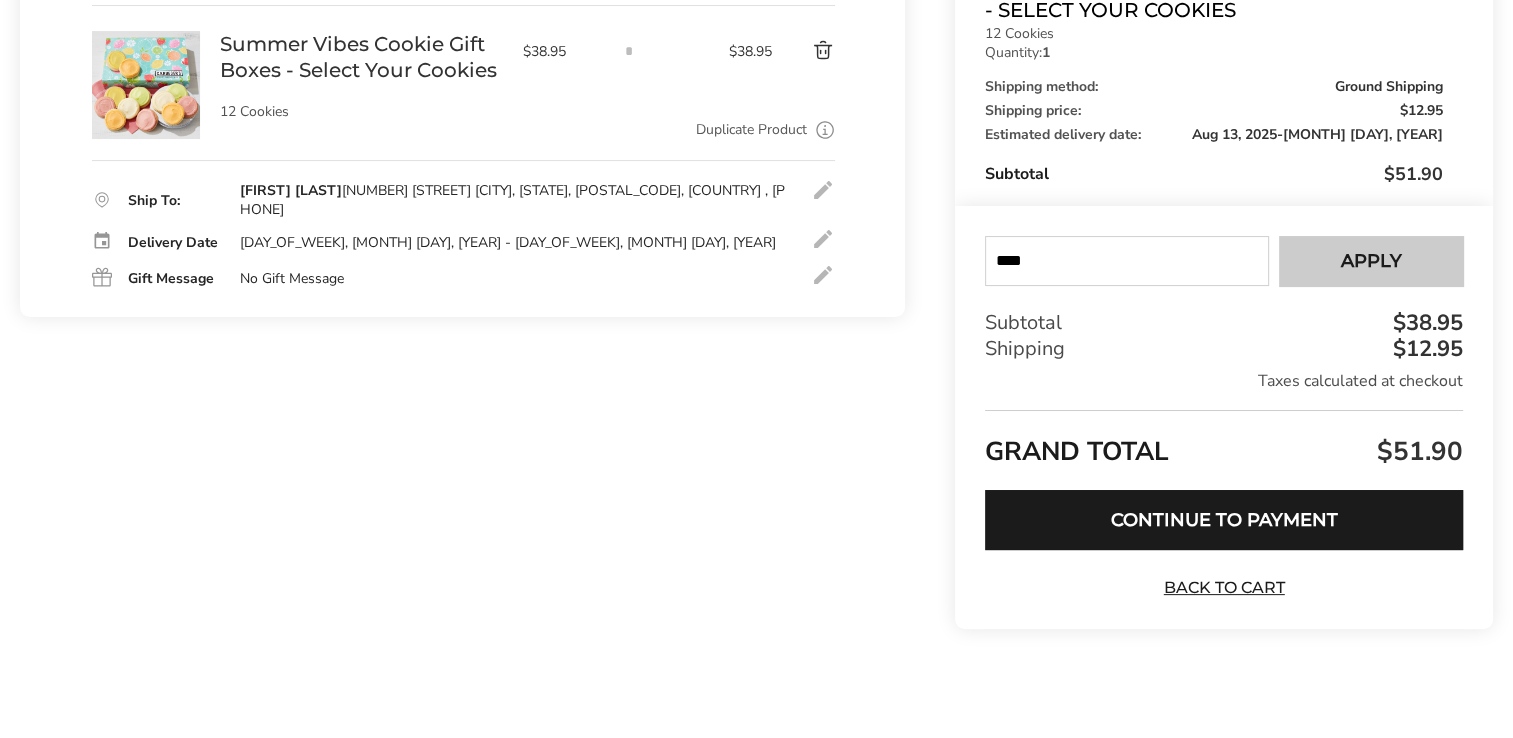 type on "****" 